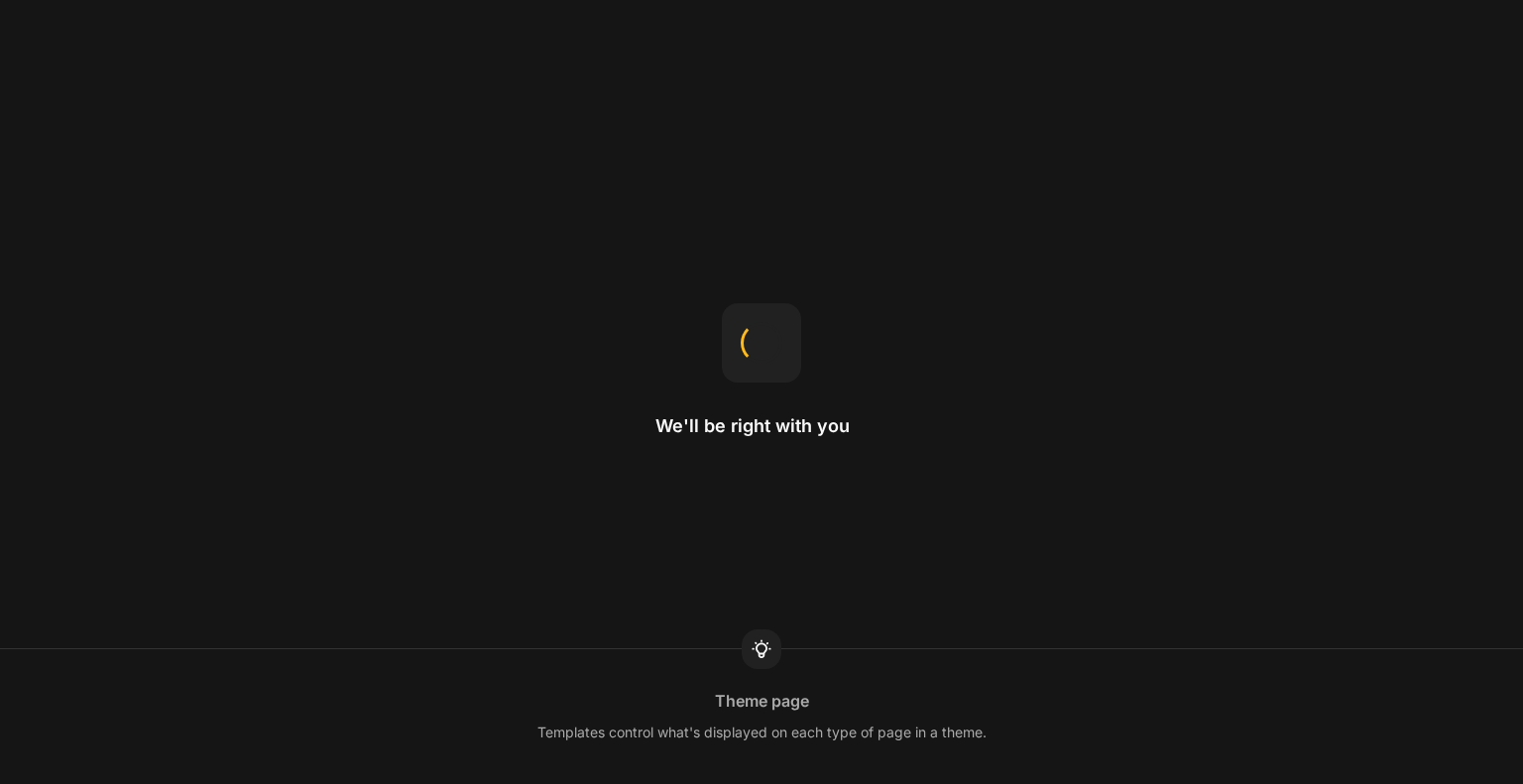 scroll, scrollTop: 0, scrollLeft: 0, axis: both 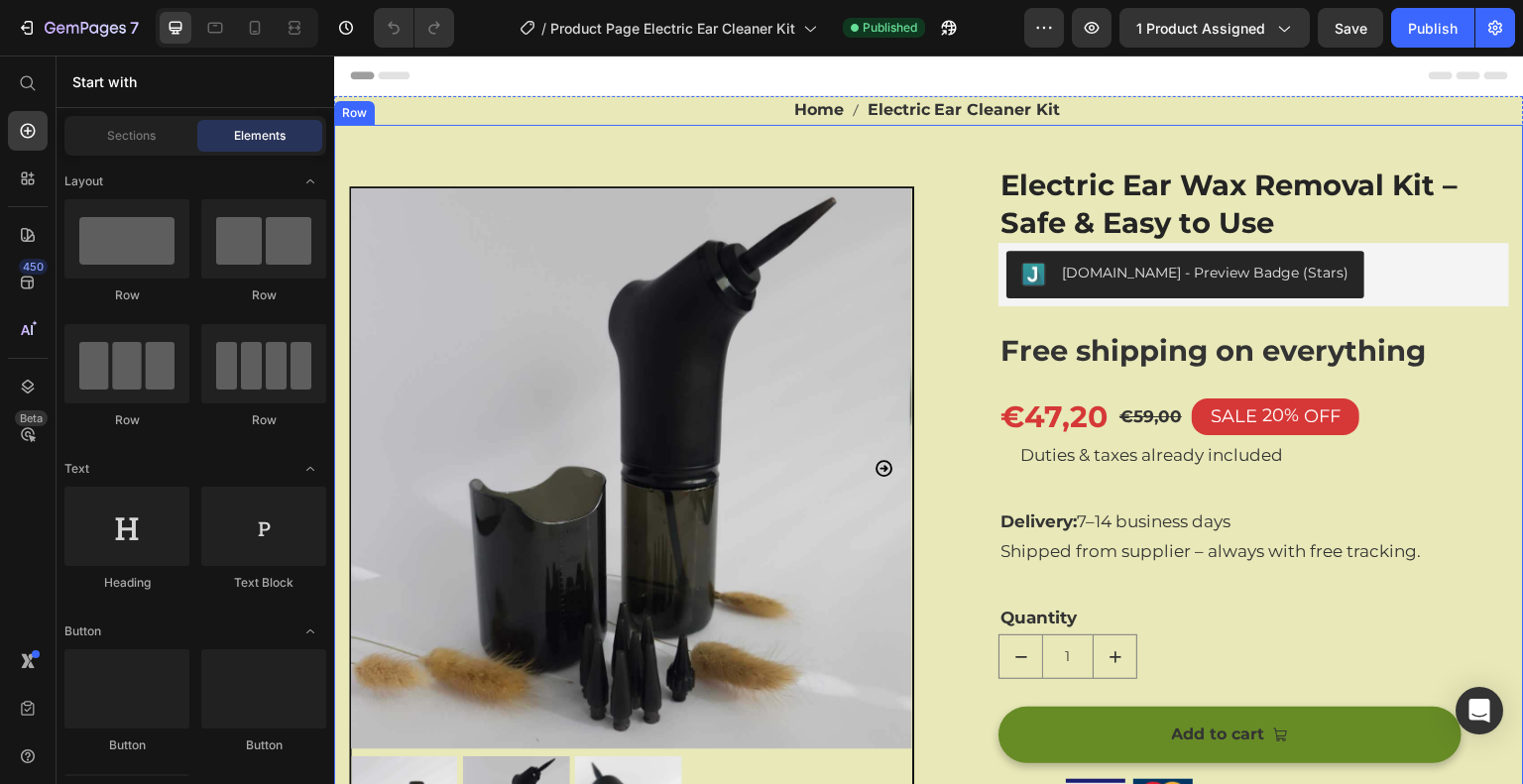 click on "Home
Electric Ear Cleaner Kit" at bounding box center [929, 110] 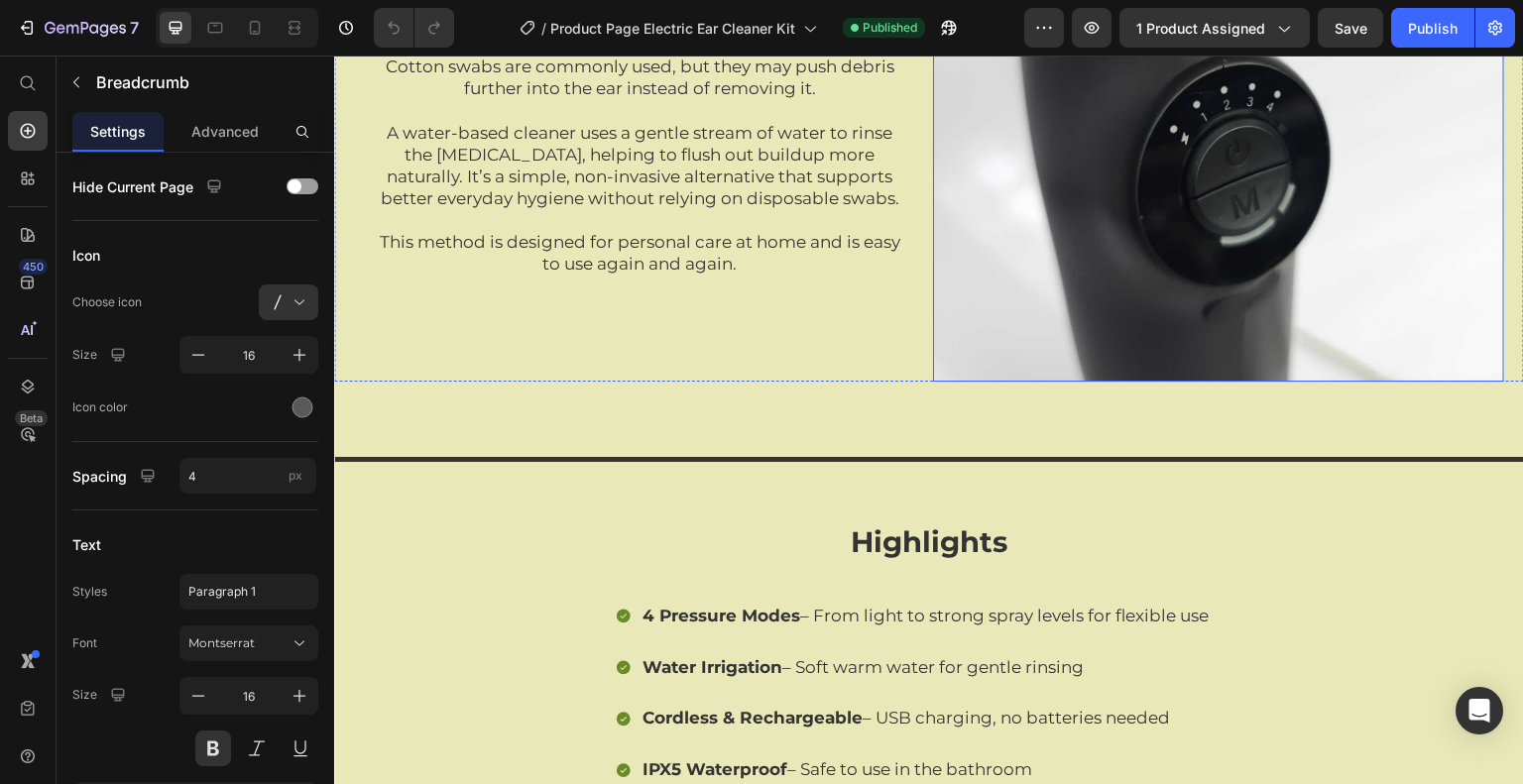 scroll, scrollTop: 1090, scrollLeft: 0, axis: vertical 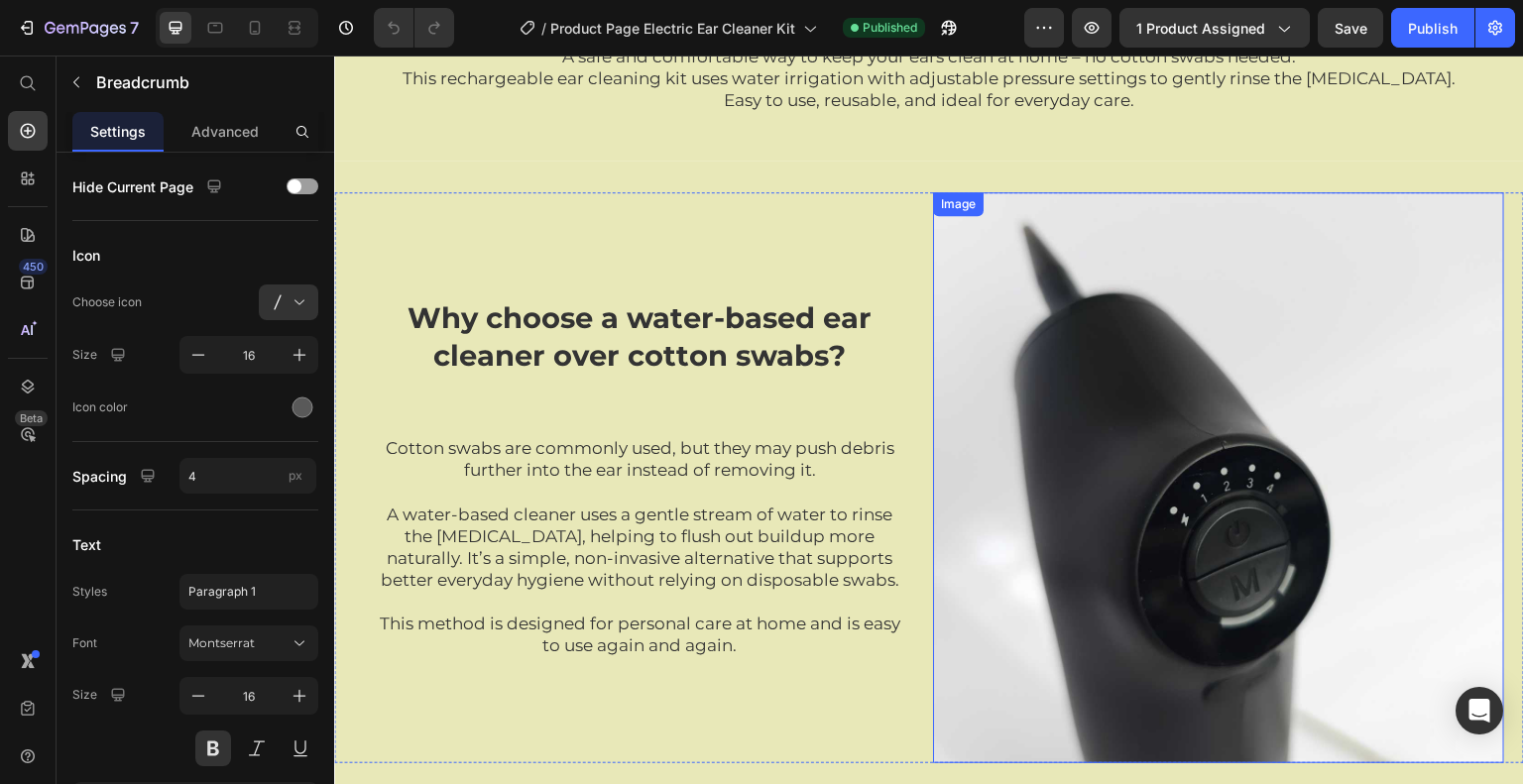 click at bounding box center (1219, 478) 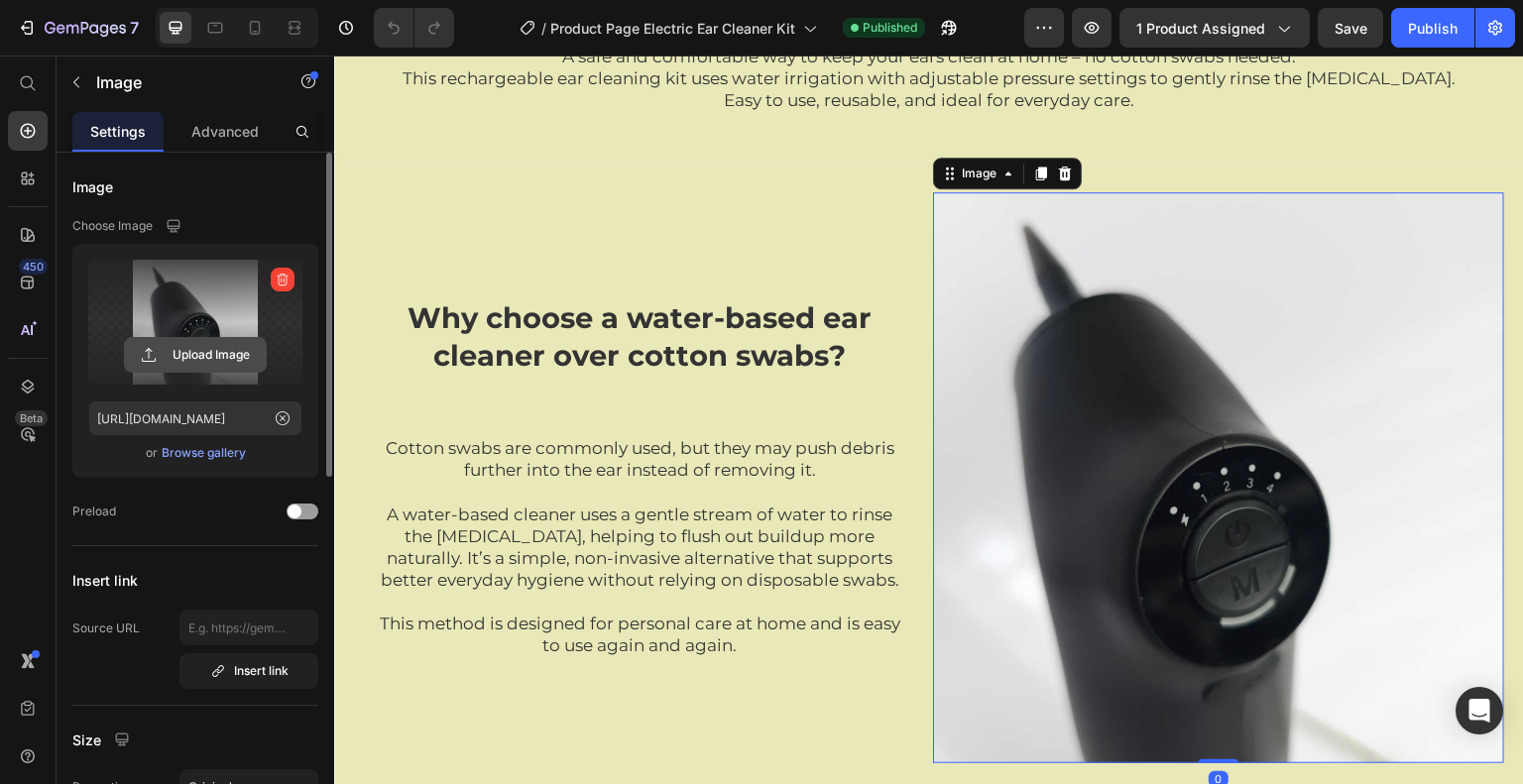 click 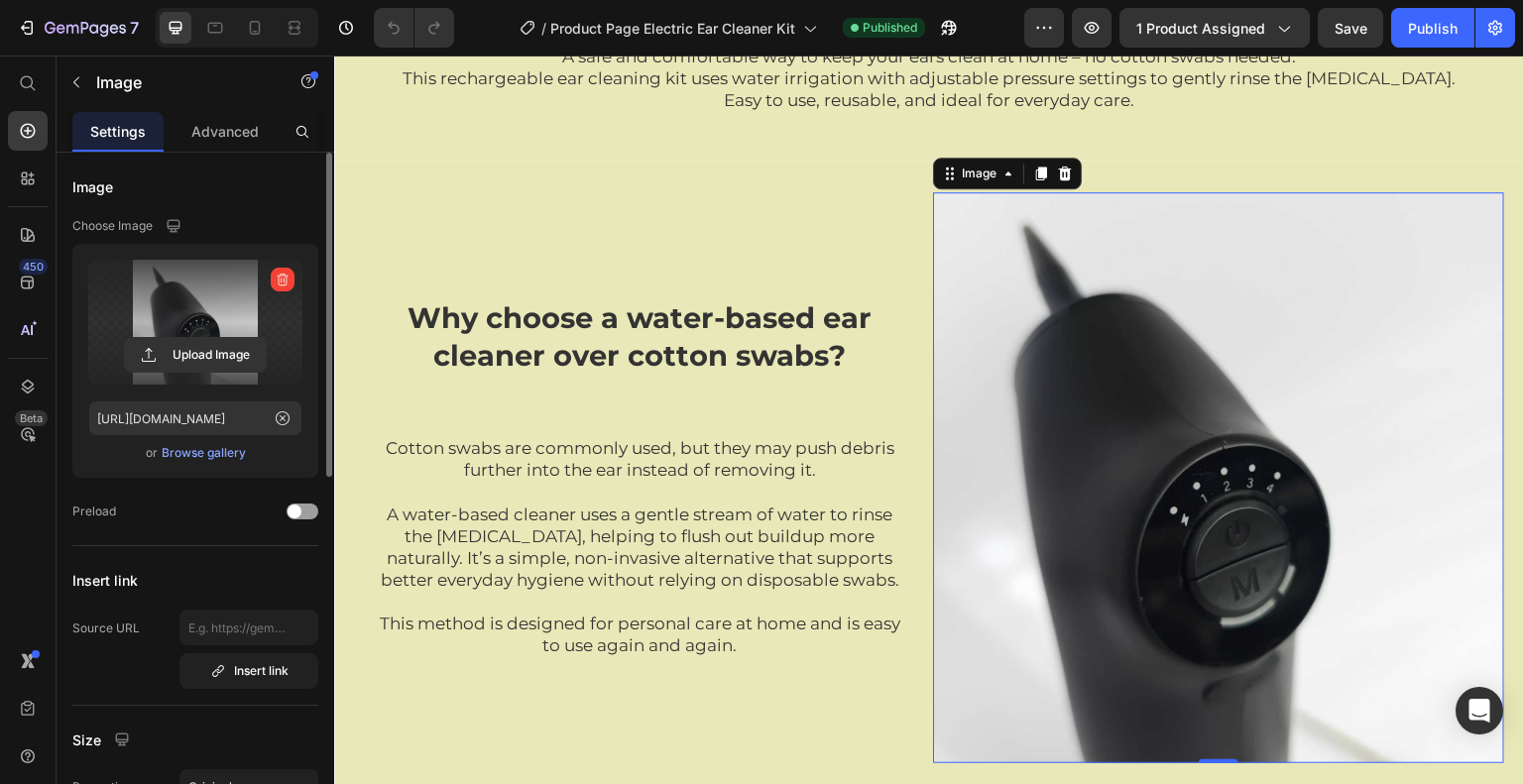 click at bounding box center [195, 322] 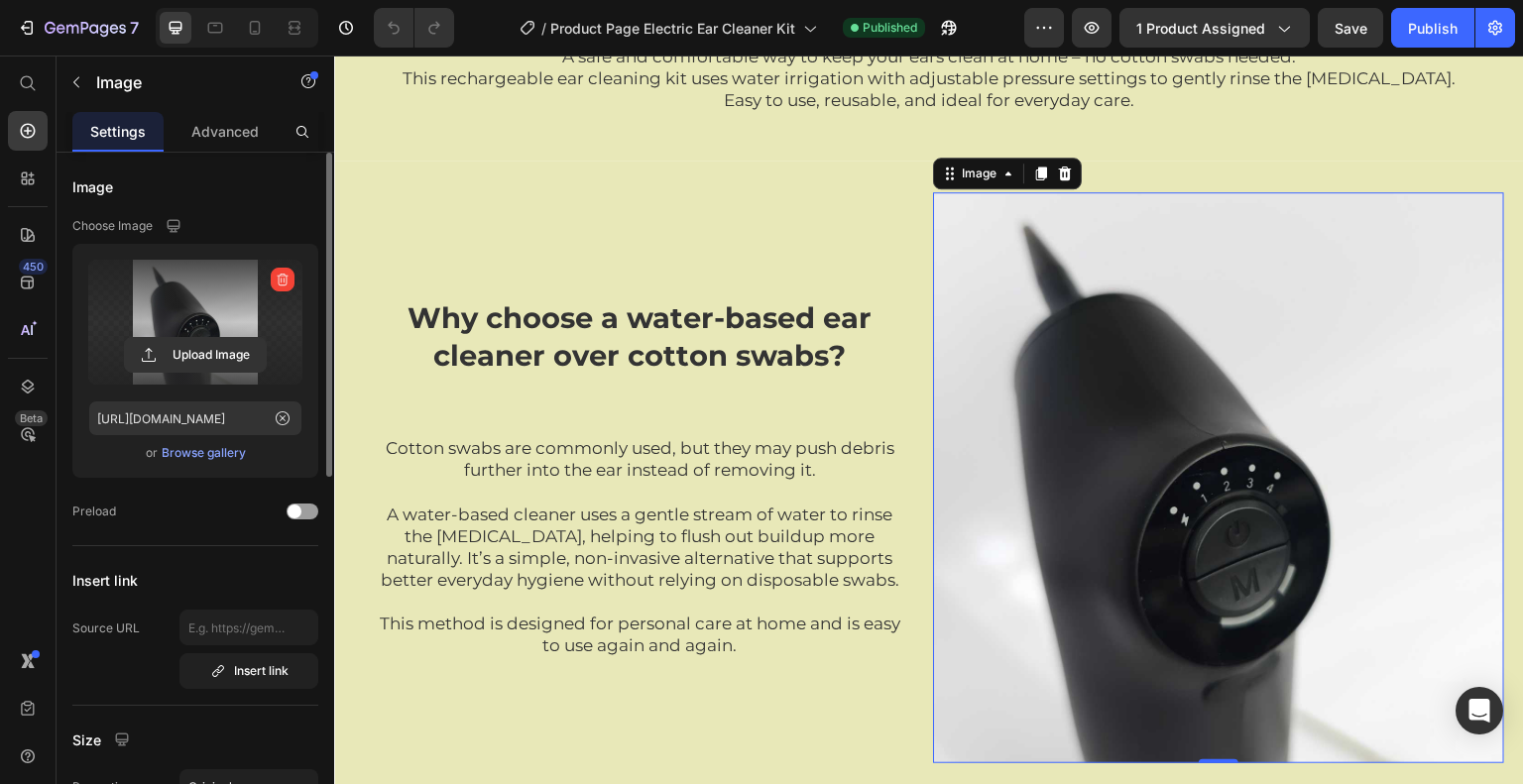 click 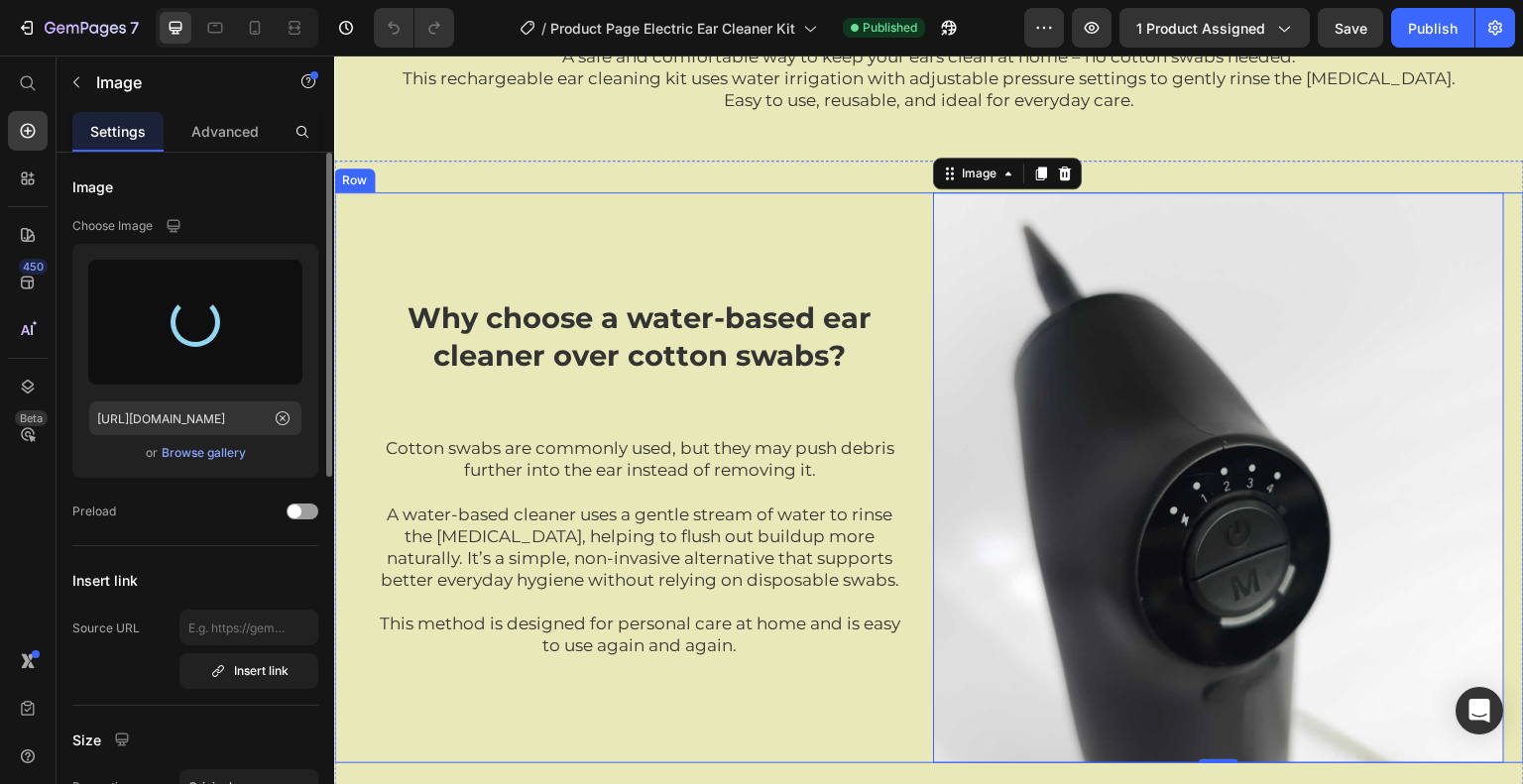 type on "[URL][DOMAIN_NAME]" 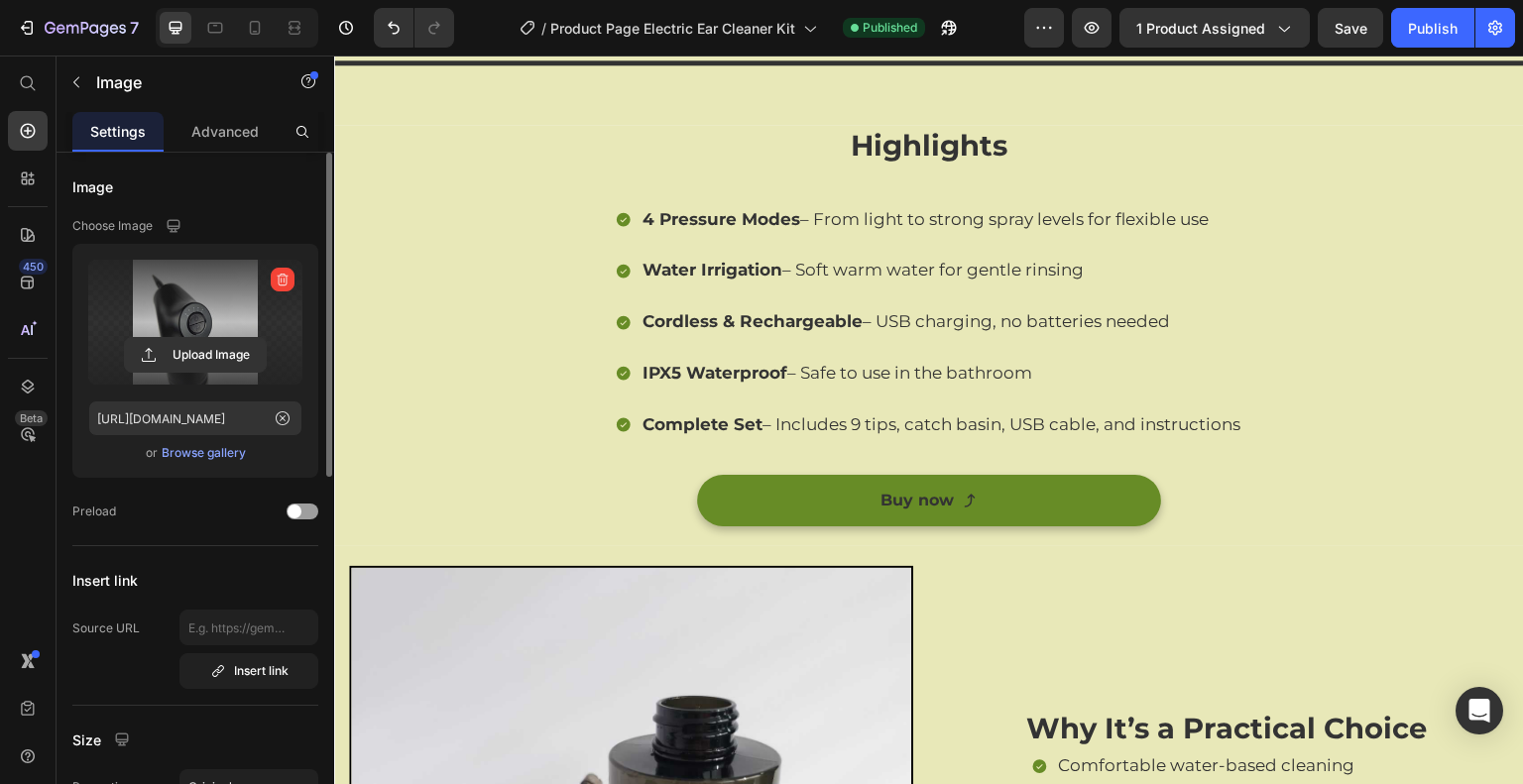 scroll, scrollTop: 2280, scrollLeft: 0, axis: vertical 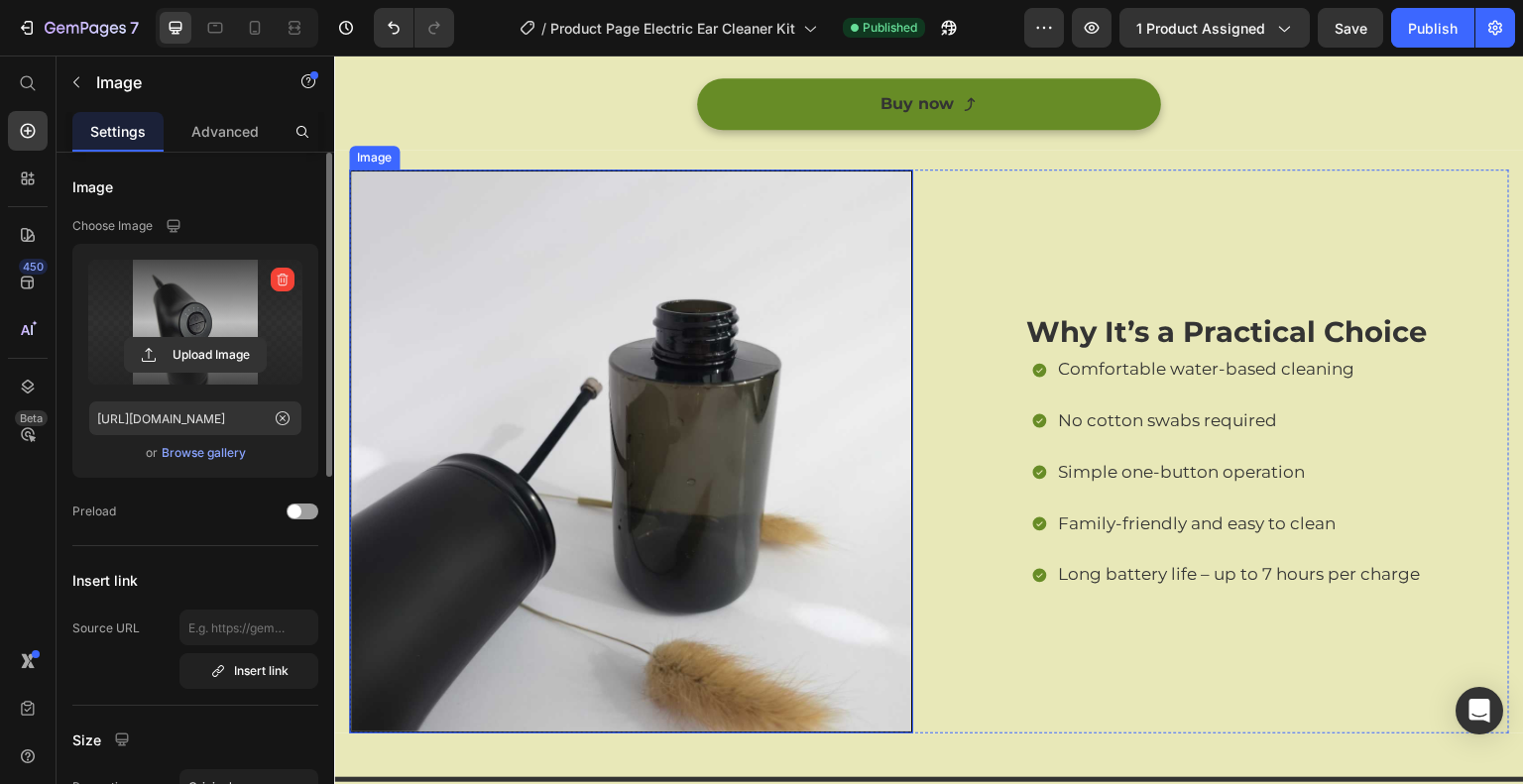 click at bounding box center (631, 451) 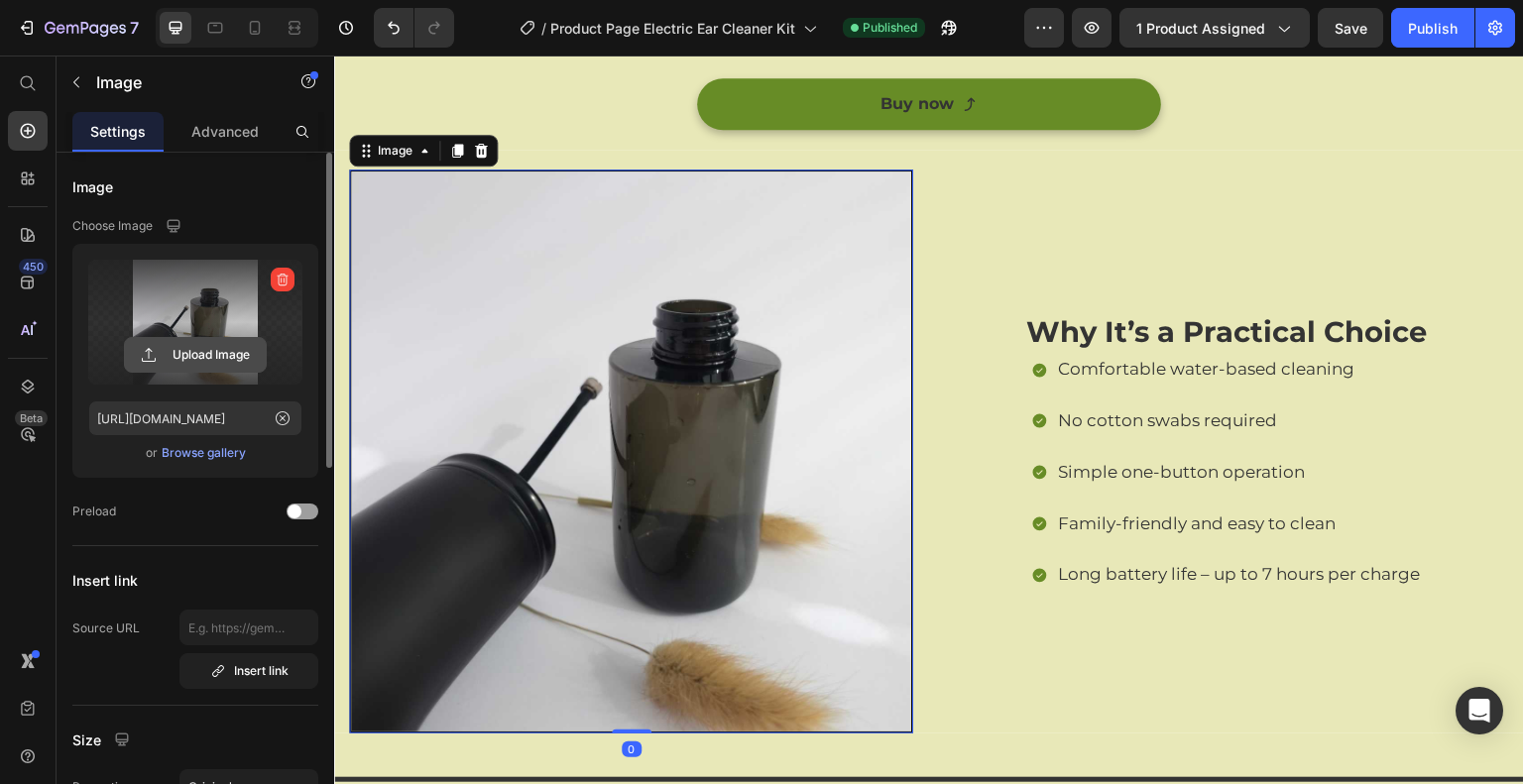 click 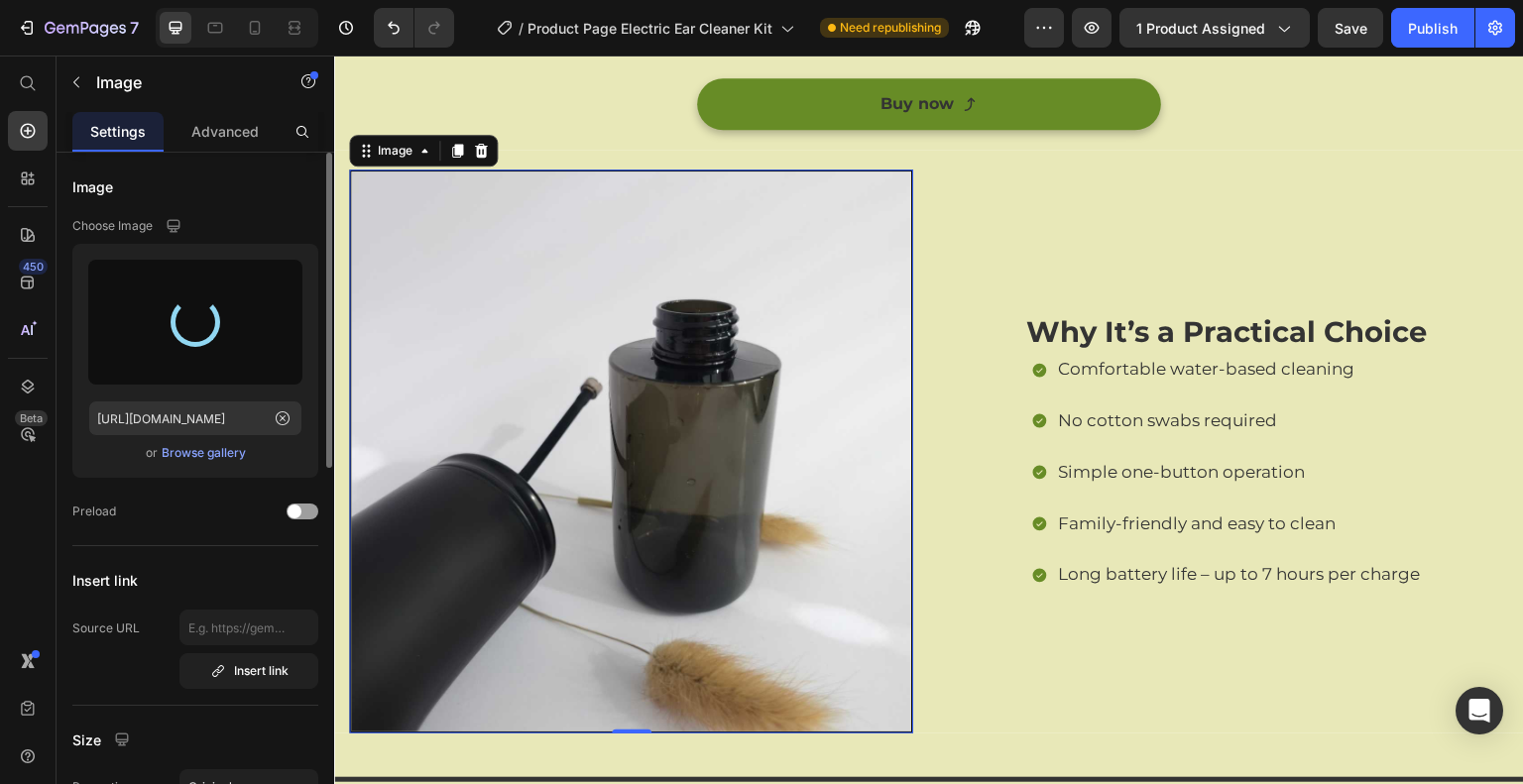 type on "[URL][DOMAIN_NAME]" 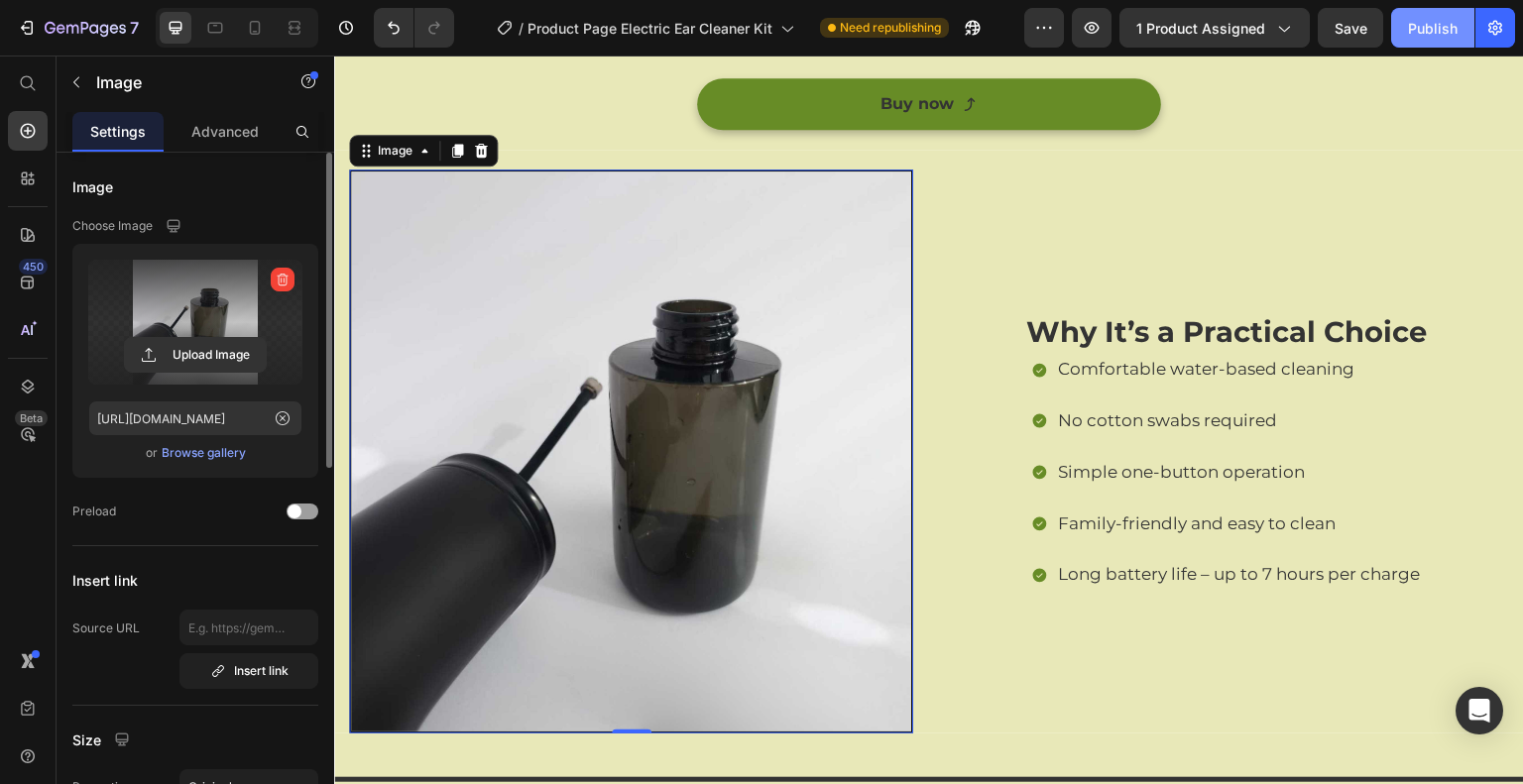click on "Publish" at bounding box center [1433, 28] 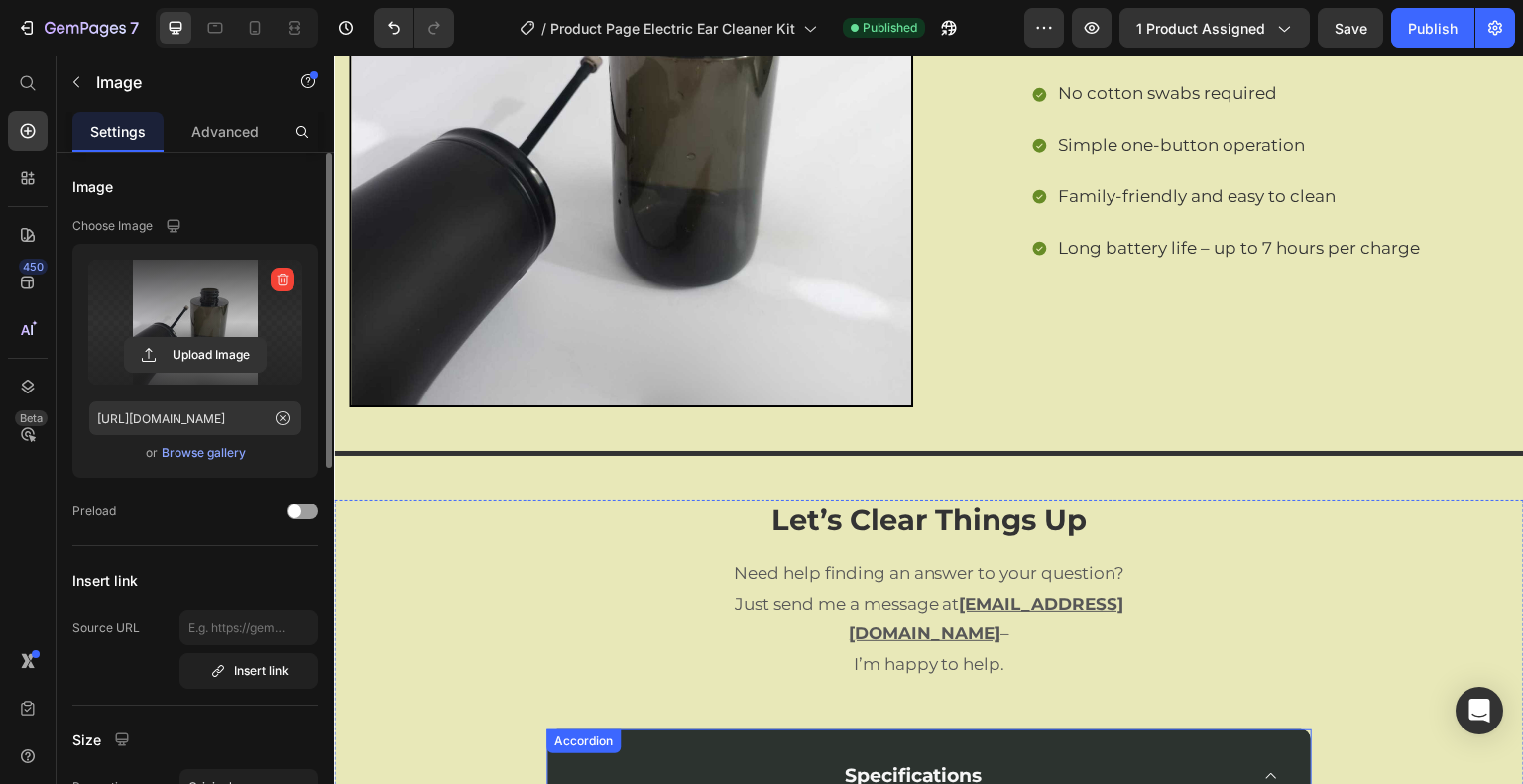 scroll, scrollTop: 2577, scrollLeft: 0, axis: vertical 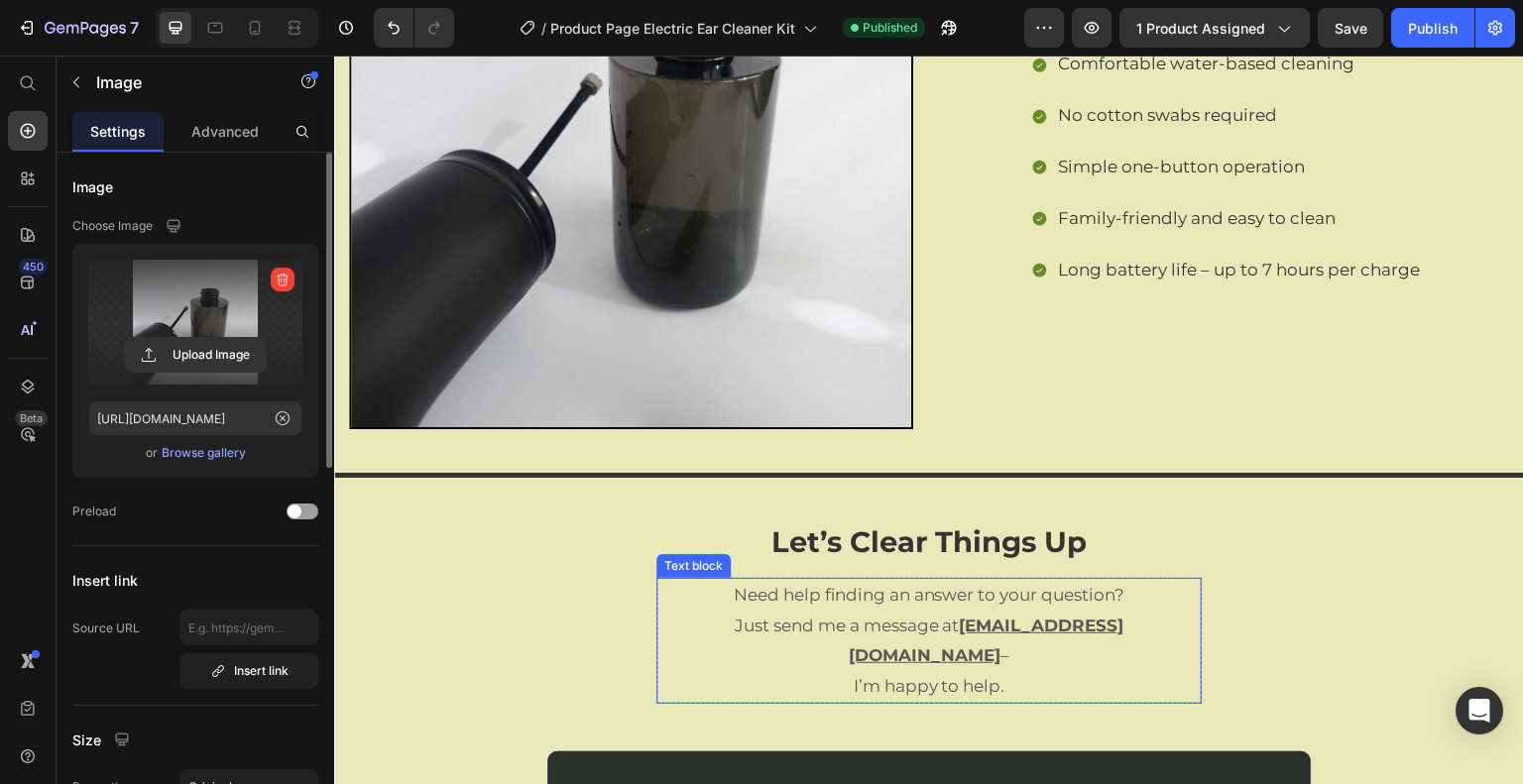 click on "[EMAIL_ADDRESS][DOMAIN_NAME]" at bounding box center (987, 640) 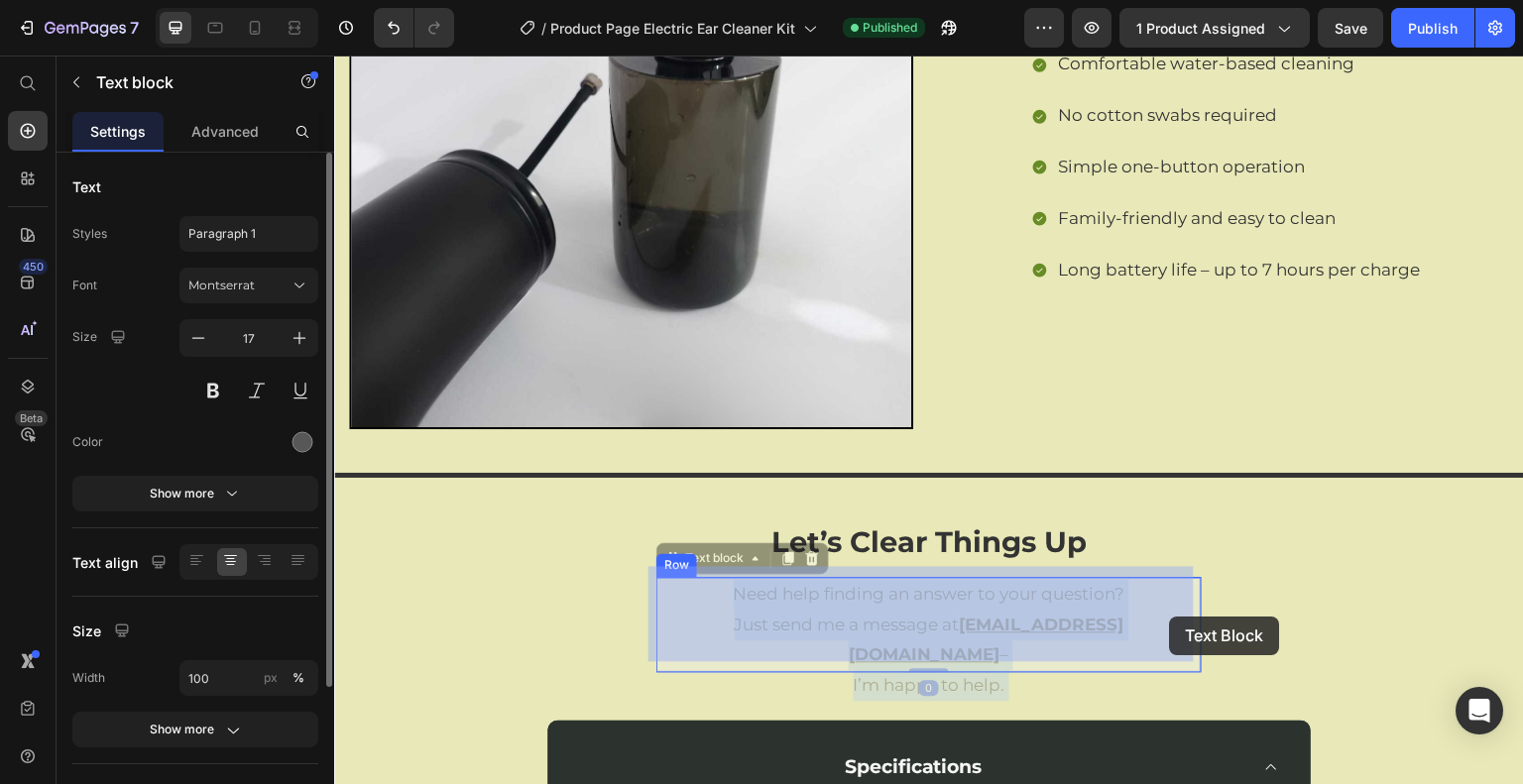 drag, startPoint x: 886, startPoint y: 612, endPoint x: 1170, endPoint y: 616, distance: 284.0282 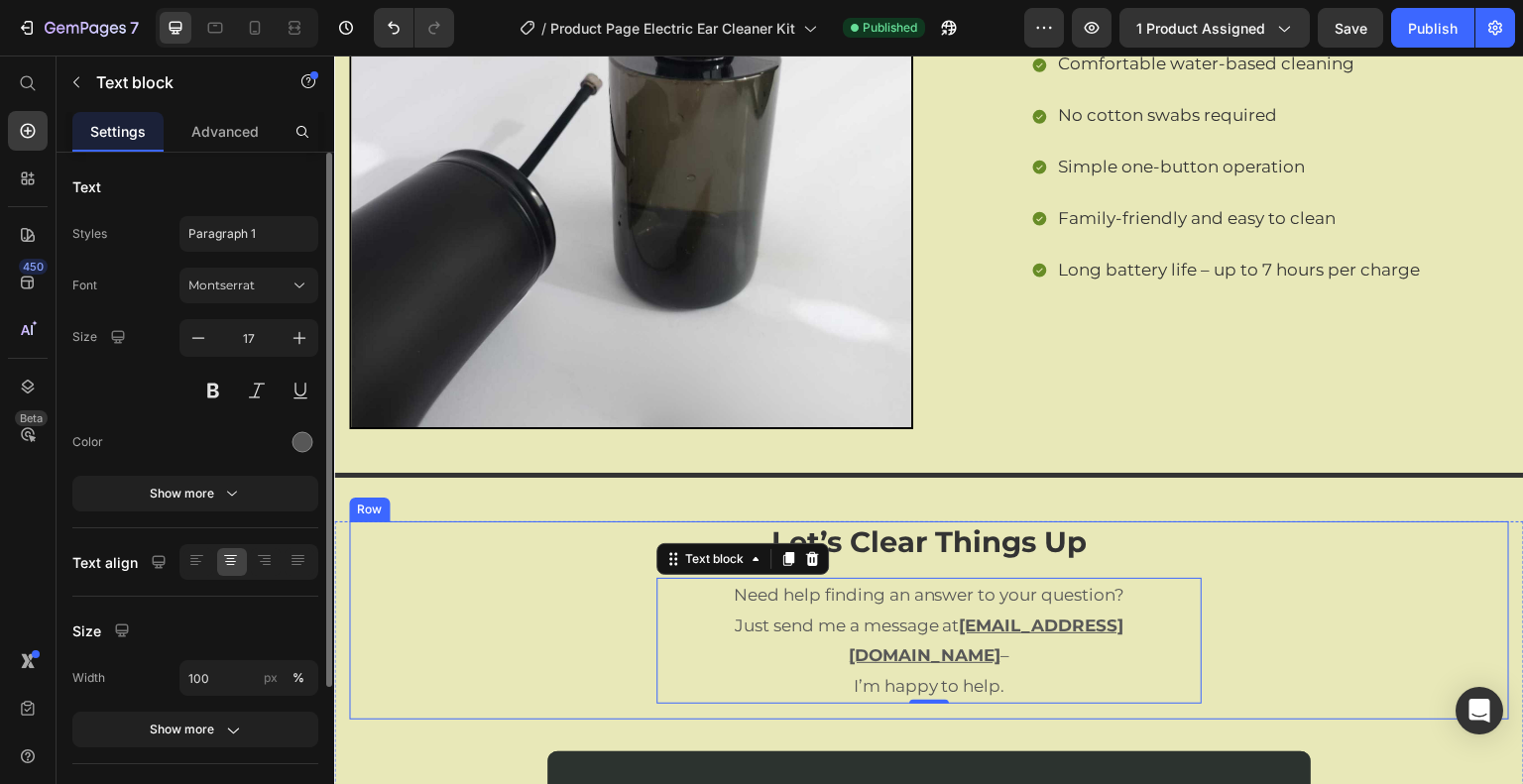 click on "Let’s Clear Things Up Heading Need help finding an answer to your question? Just send me a message at  [EMAIL_ADDRESS][DOMAIN_NAME]  –  I’m happy to help. Text block   0 Row" at bounding box center [929, 620] 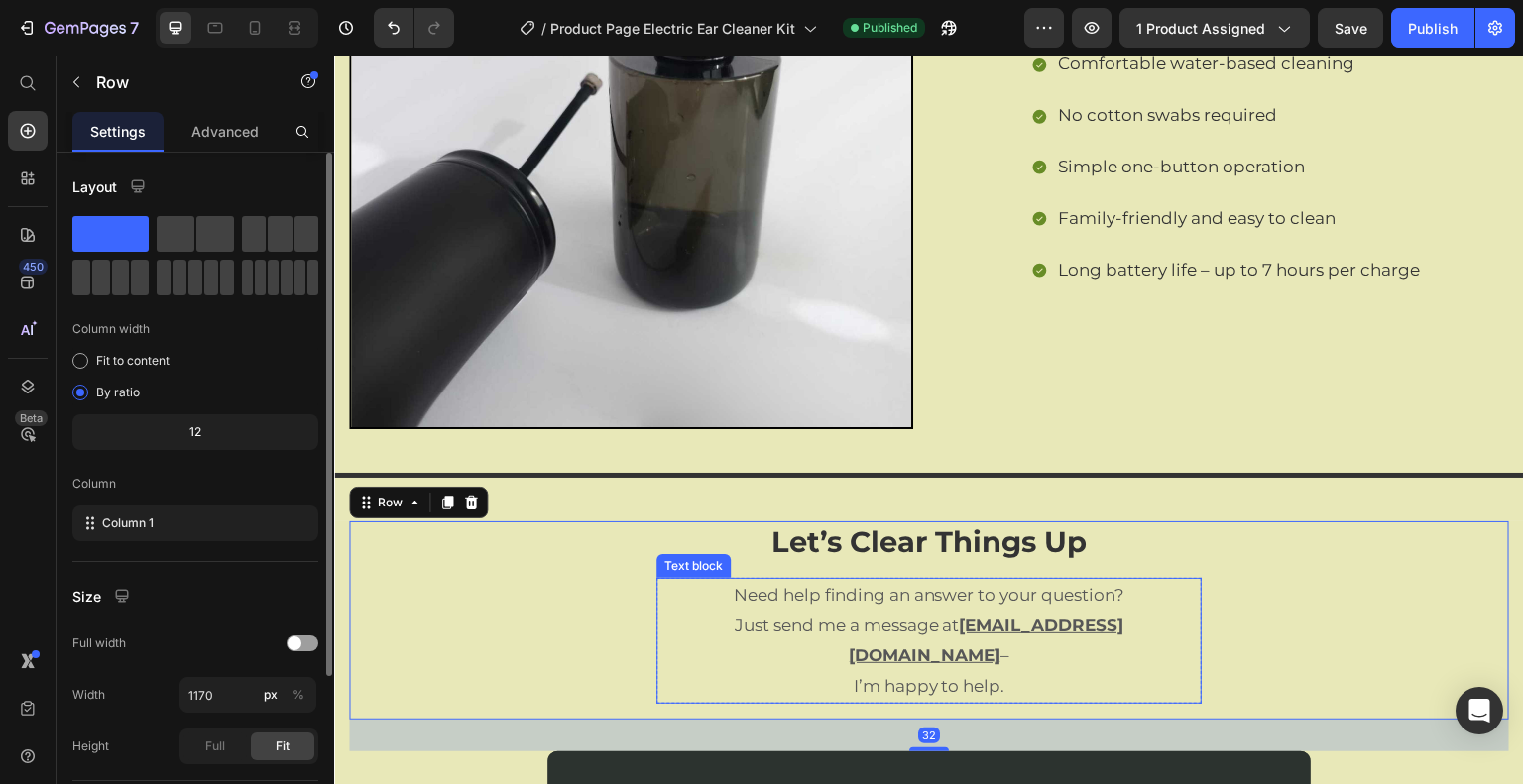 click on "Need help finding an answer to your question? Just send me a message at  [EMAIL_ADDRESS][DOMAIN_NAME]  –" at bounding box center (929, 625) 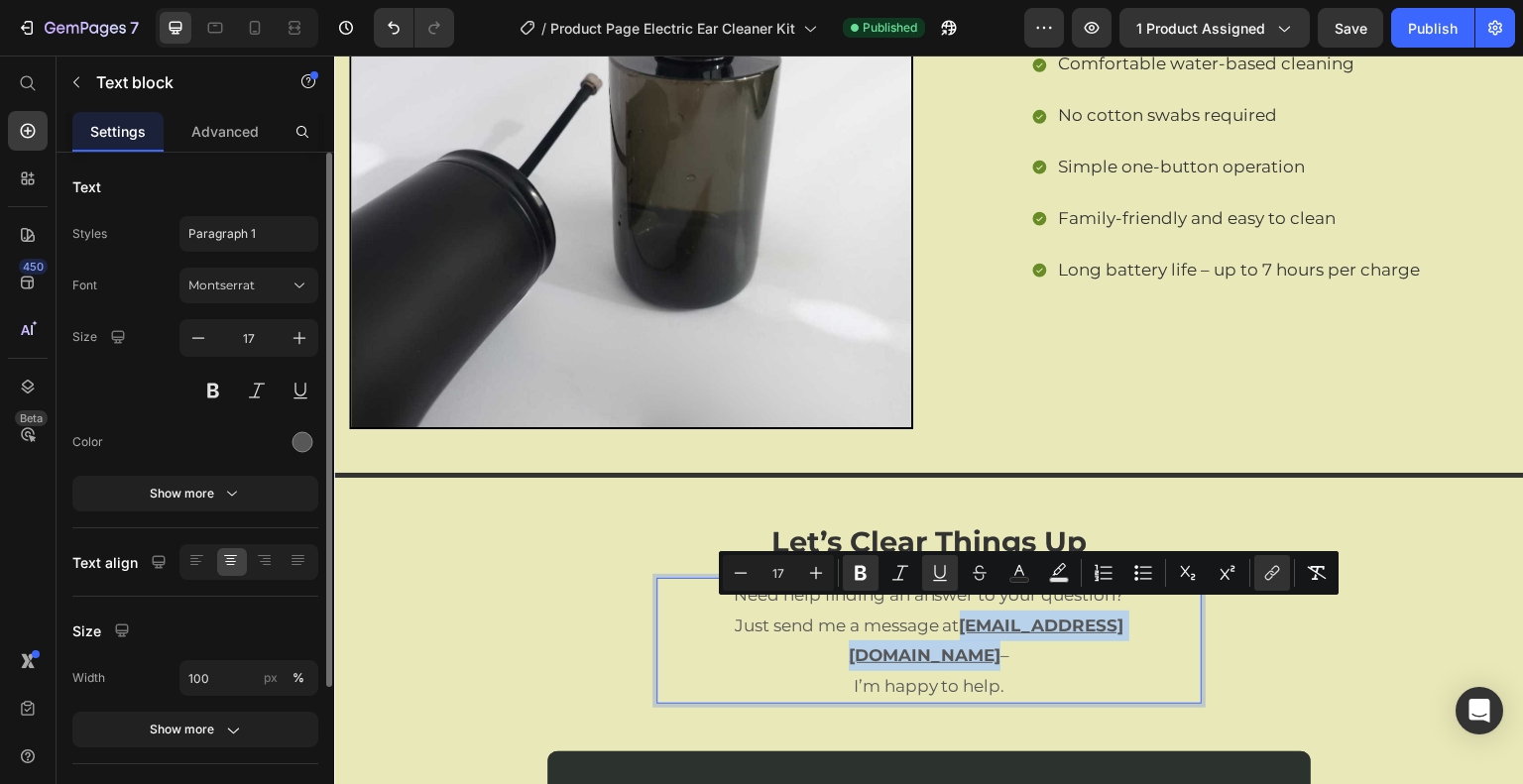 drag, startPoint x: 888, startPoint y: 612, endPoint x: 1170, endPoint y: 625, distance: 282.29949 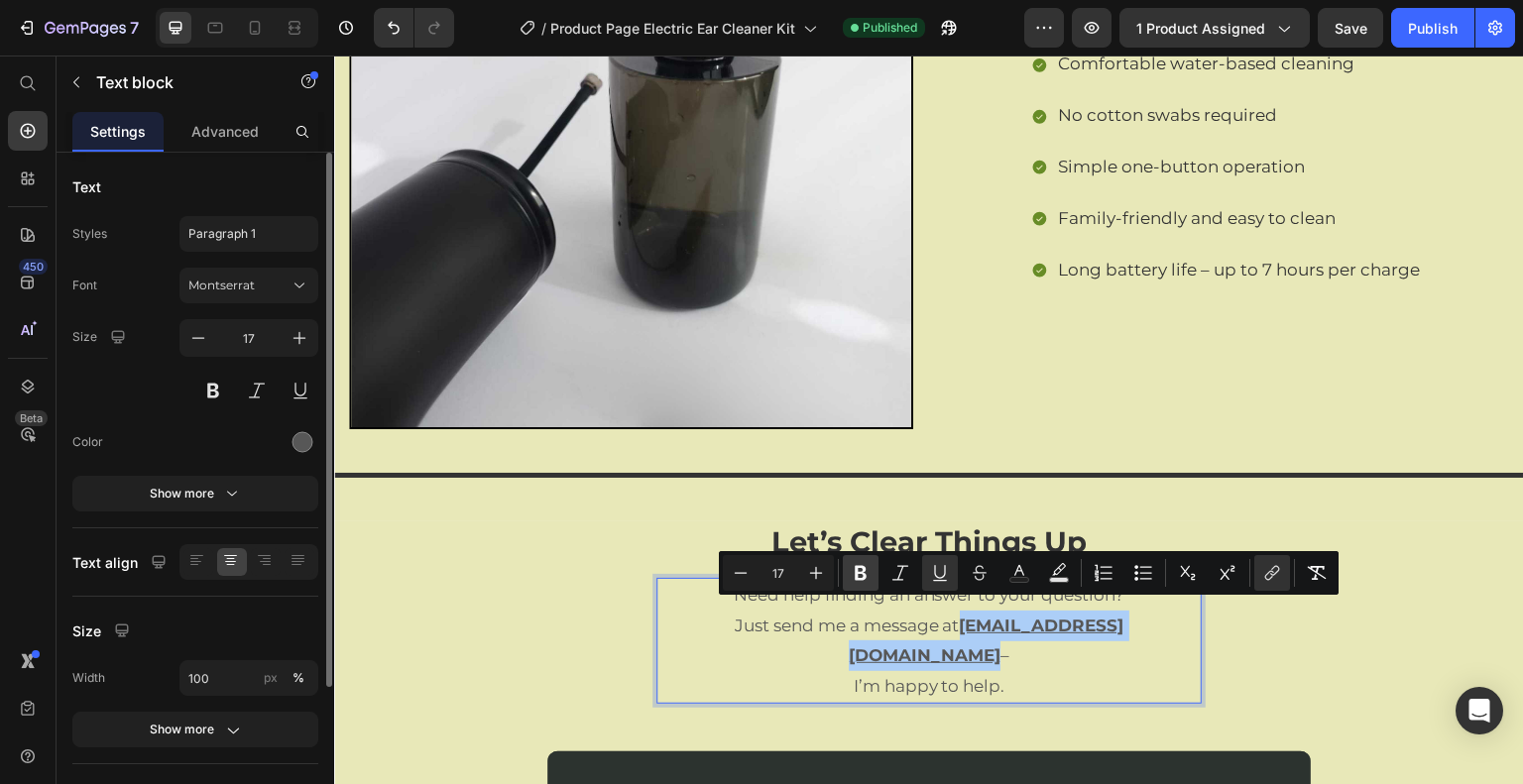 click 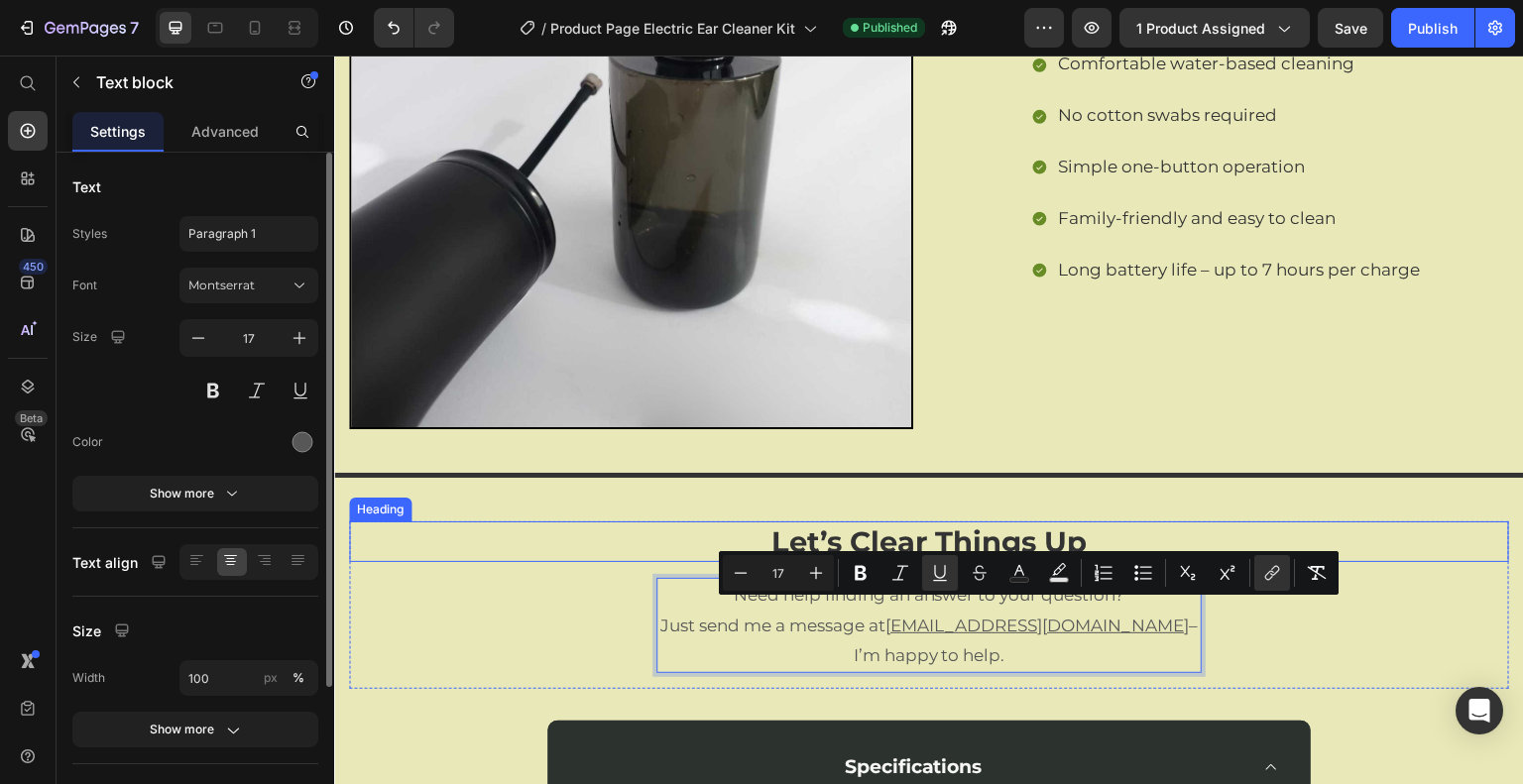 click on "Title Line Section 8" at bounding box center [929, 475] 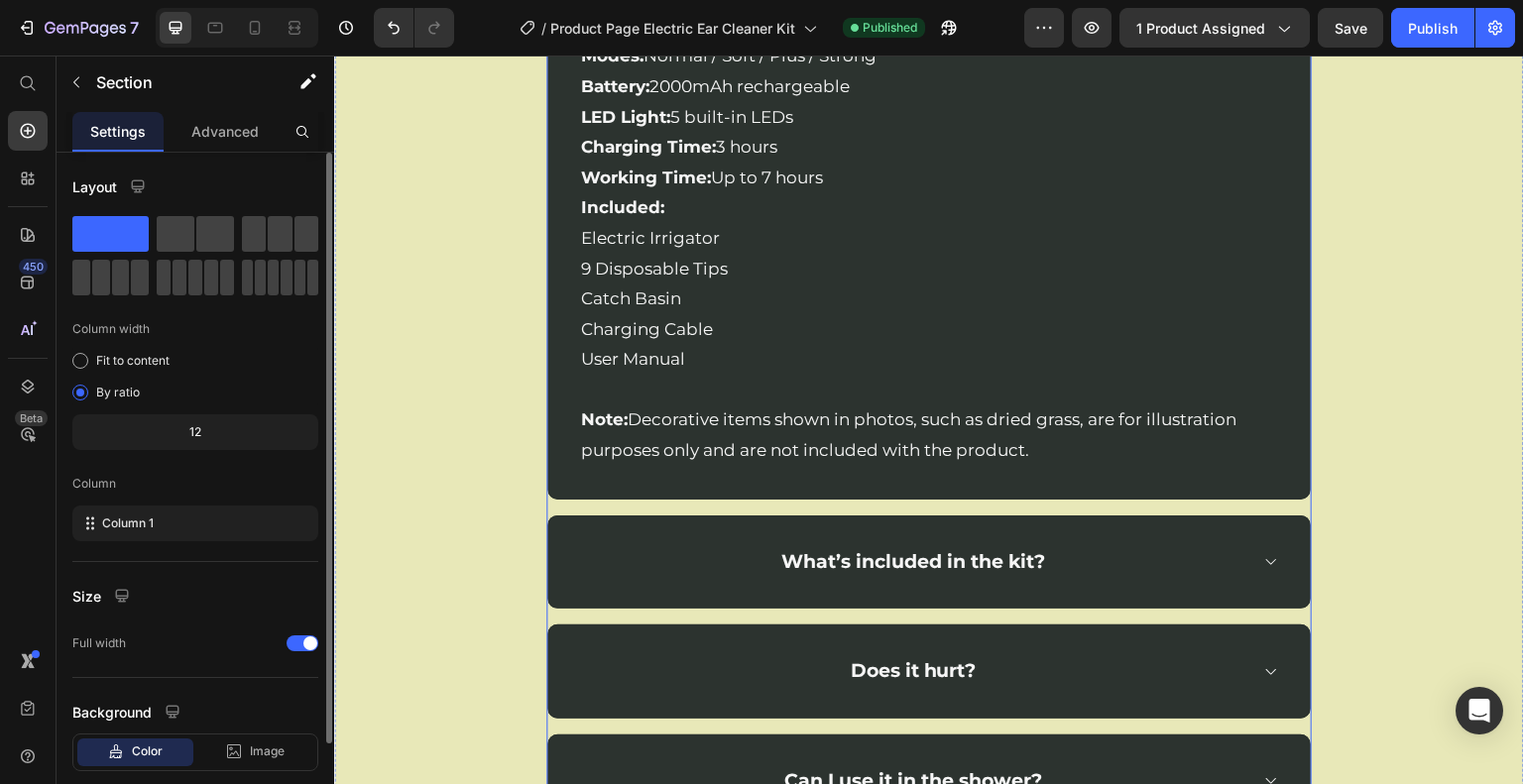 scroll, scrollTop: 3667, scrollLeft: 0, axis: vertical 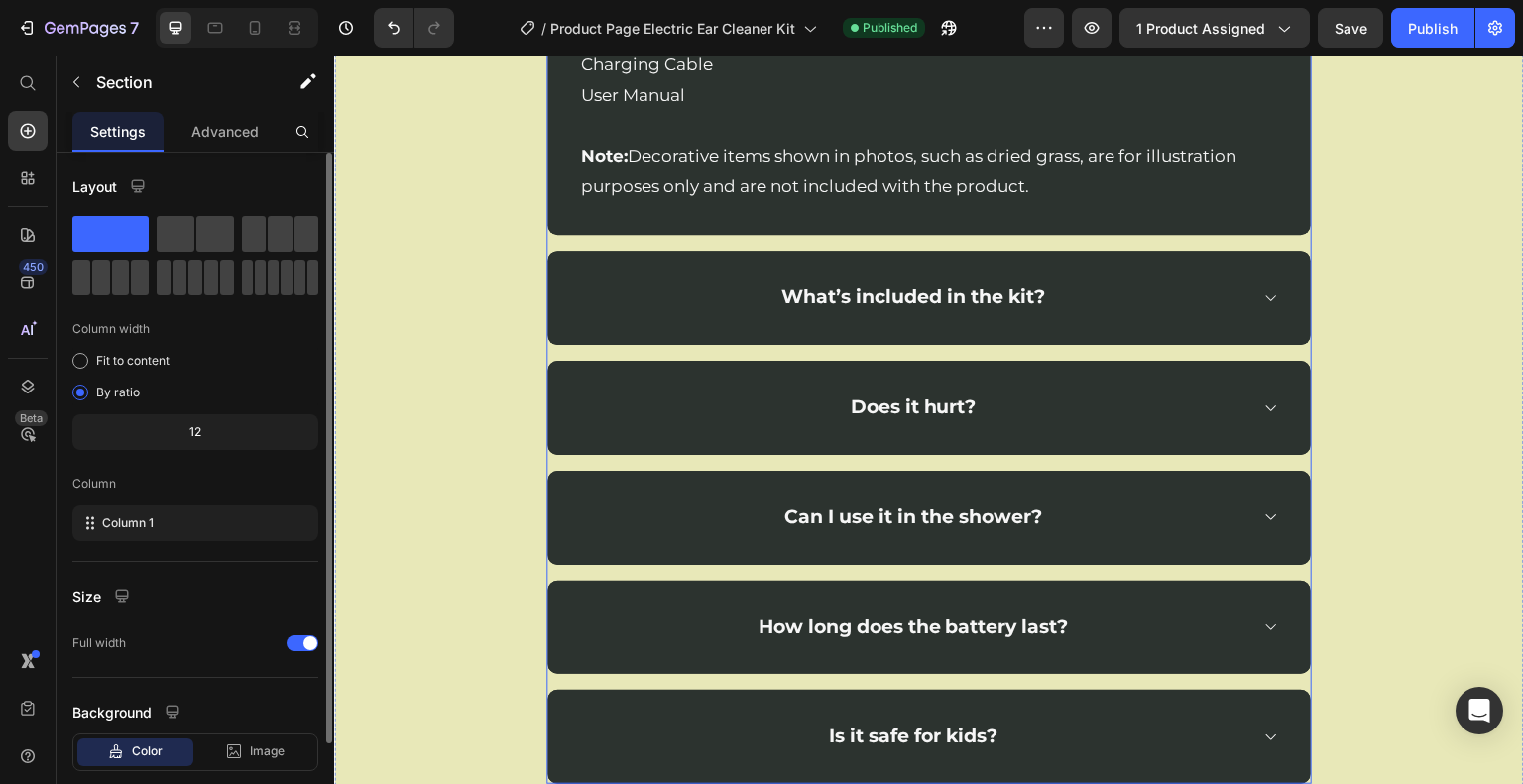 click on "What’s included in the kit?" at bounding box center (929, 297) 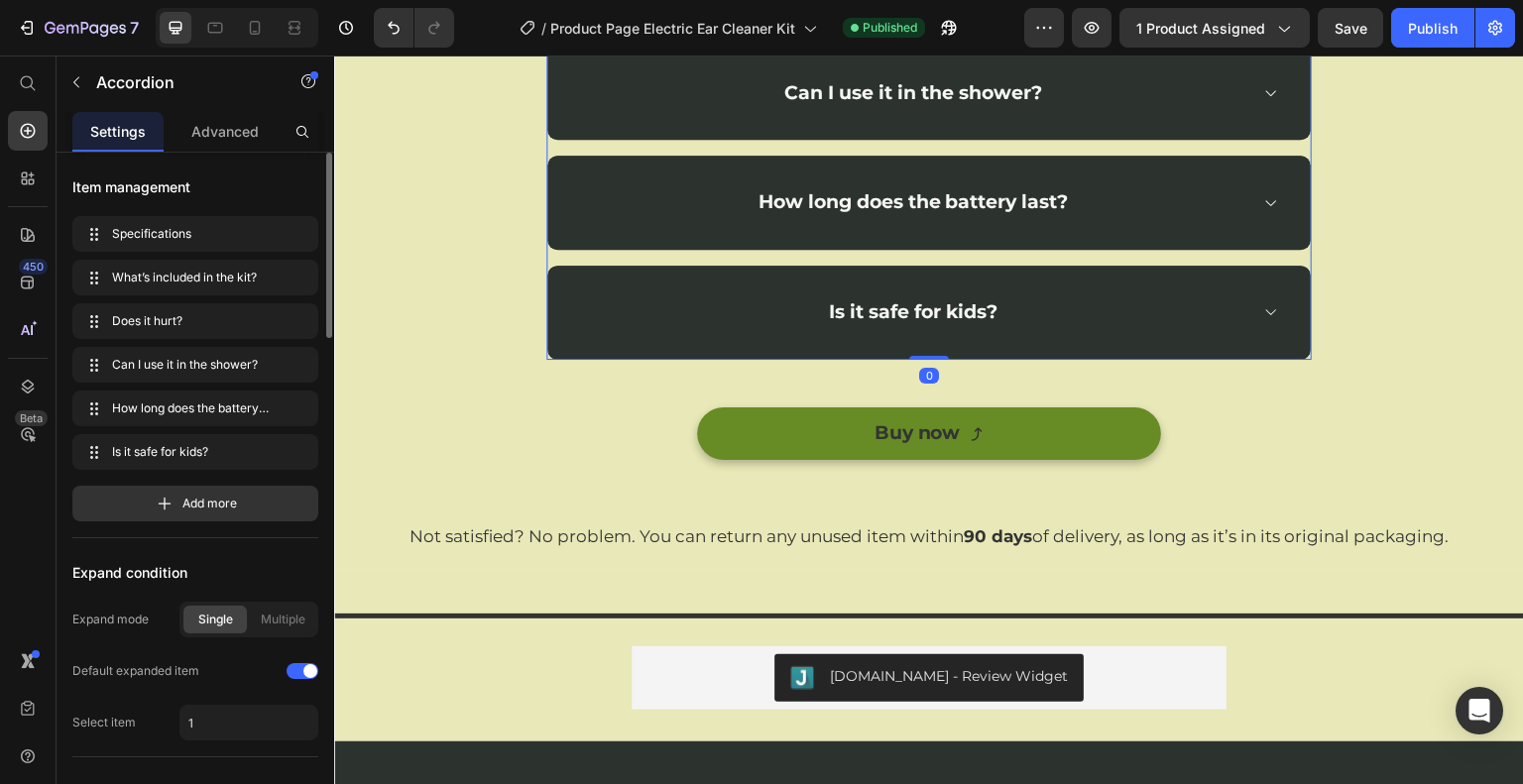 scroll, scrollTop: 3172, scrollLeft: 0, axis: vertical 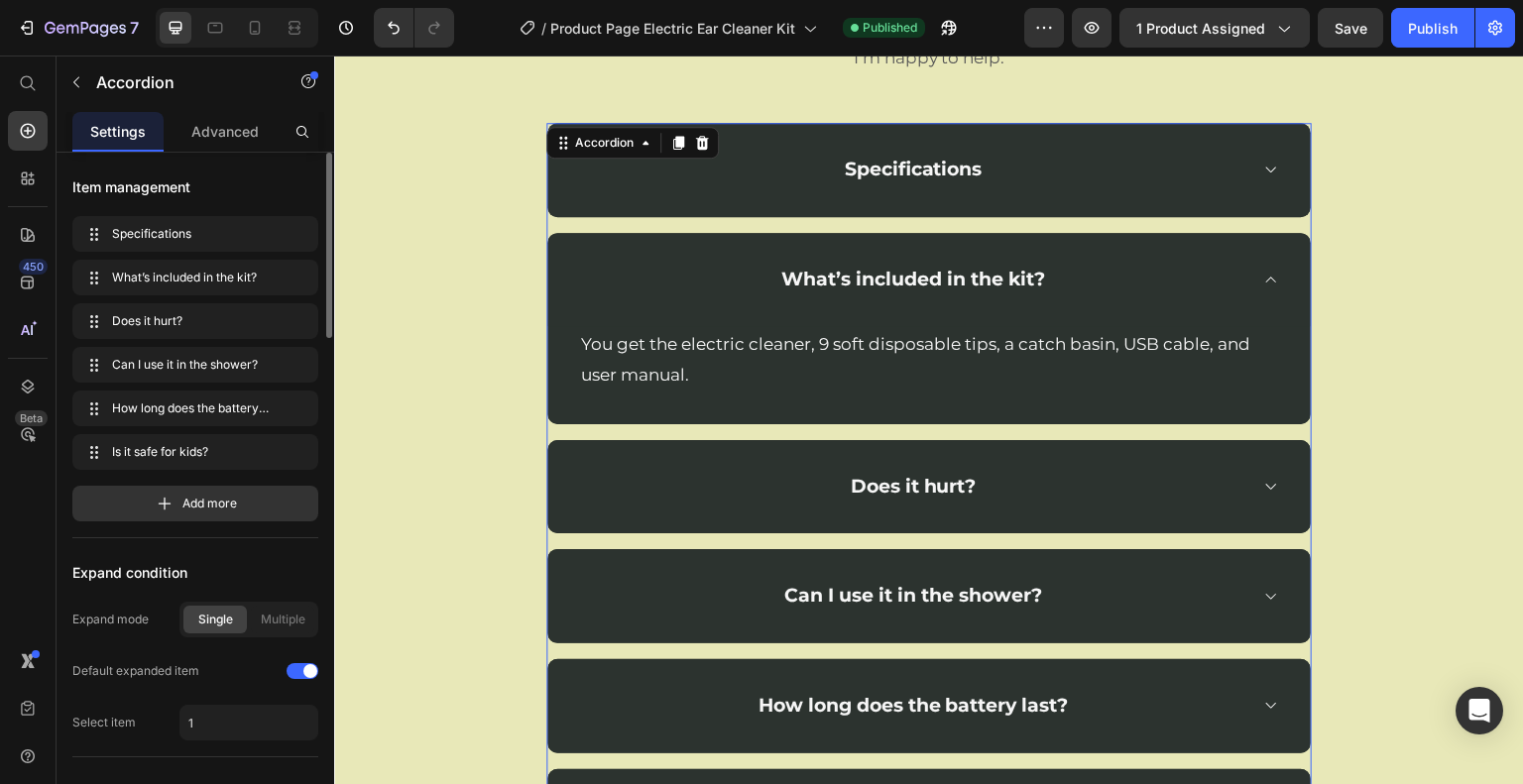 click on "Does it hurt?" at bounding box center [929, 487] 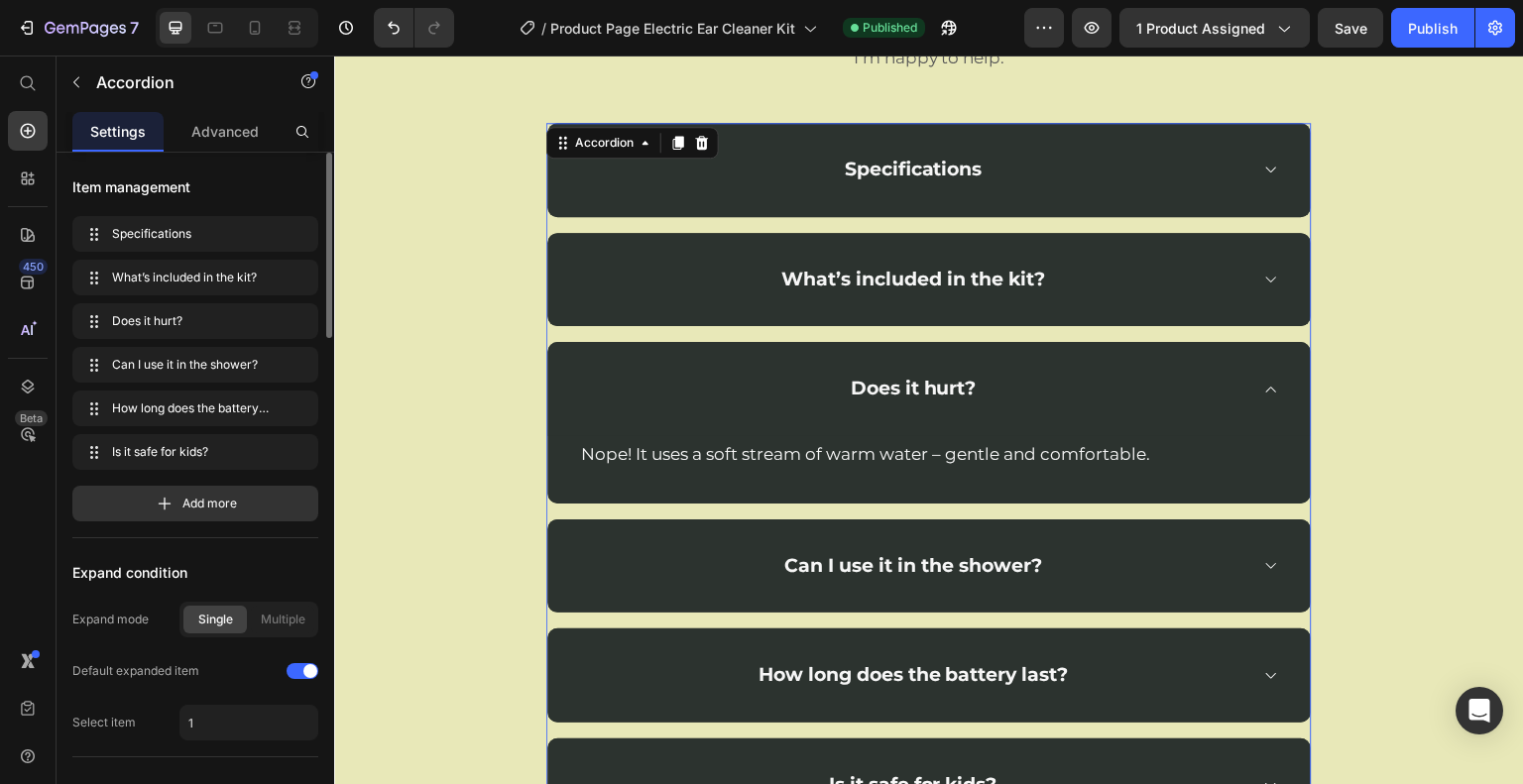 click on "Can I use it in the shower?" at bounding box center (929, 566) 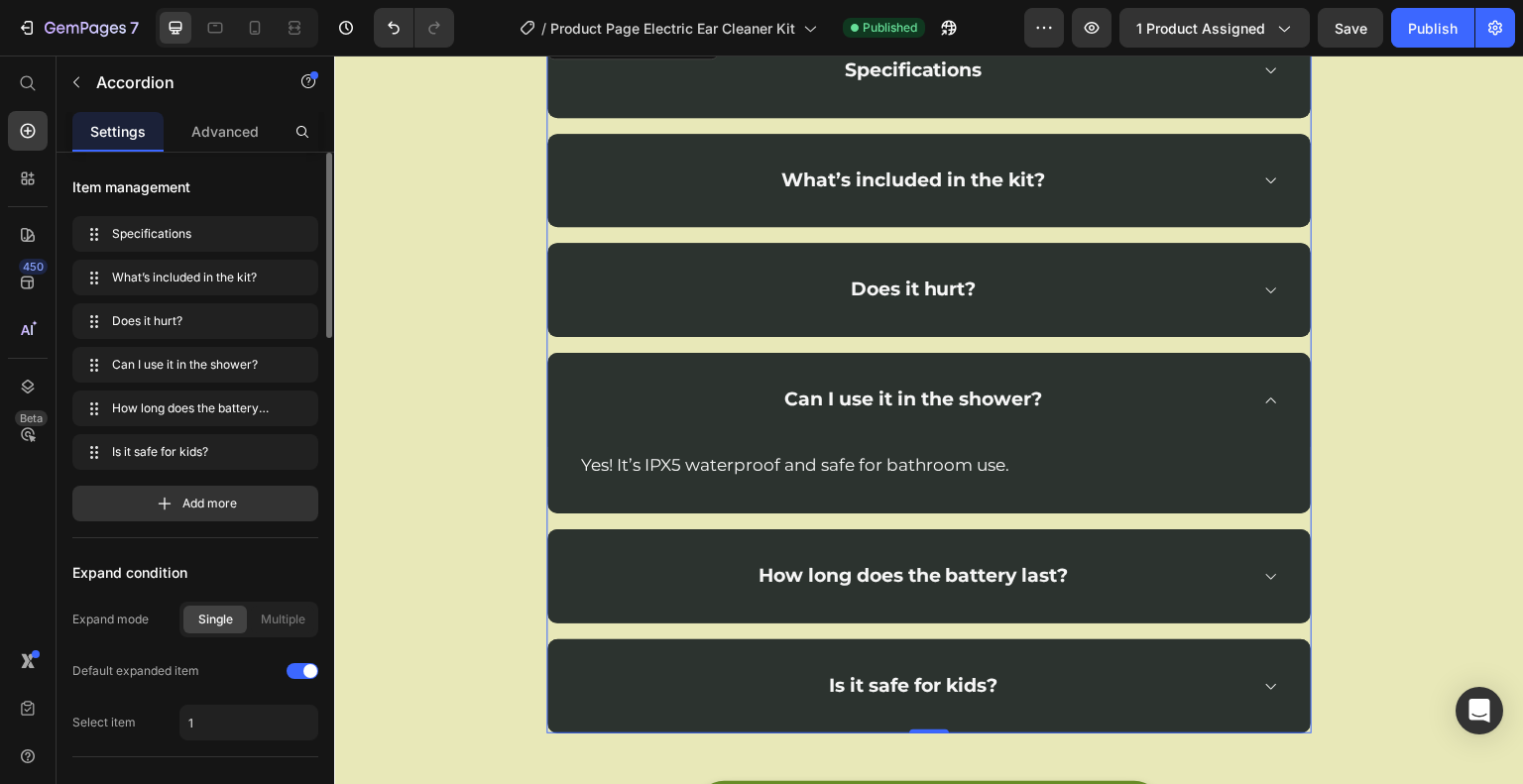 click on "How long does the battery last?" at bounding box center (929, 576) 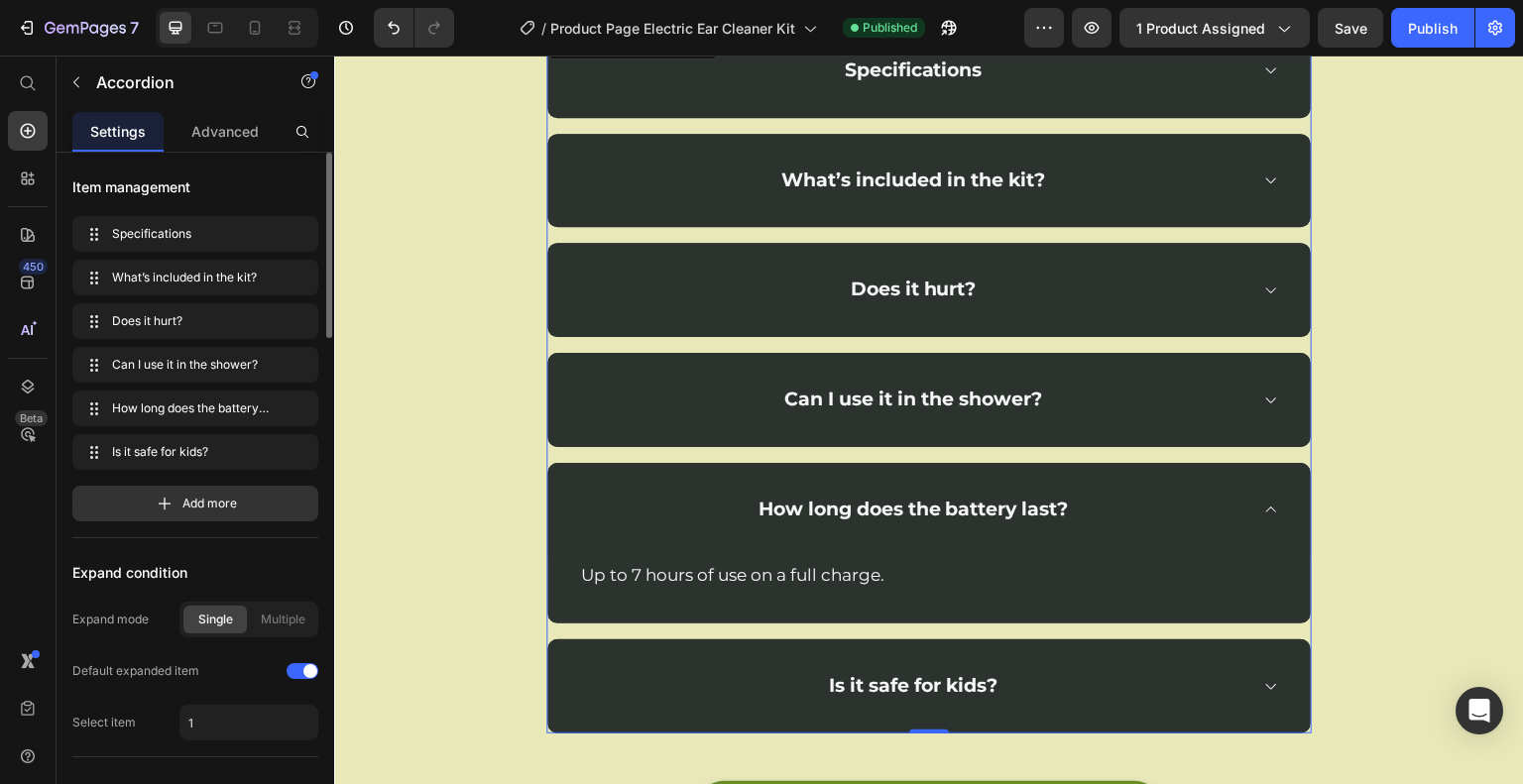 scroll, scrollTop: 3370, scrollLeft: 0, axis: vertical 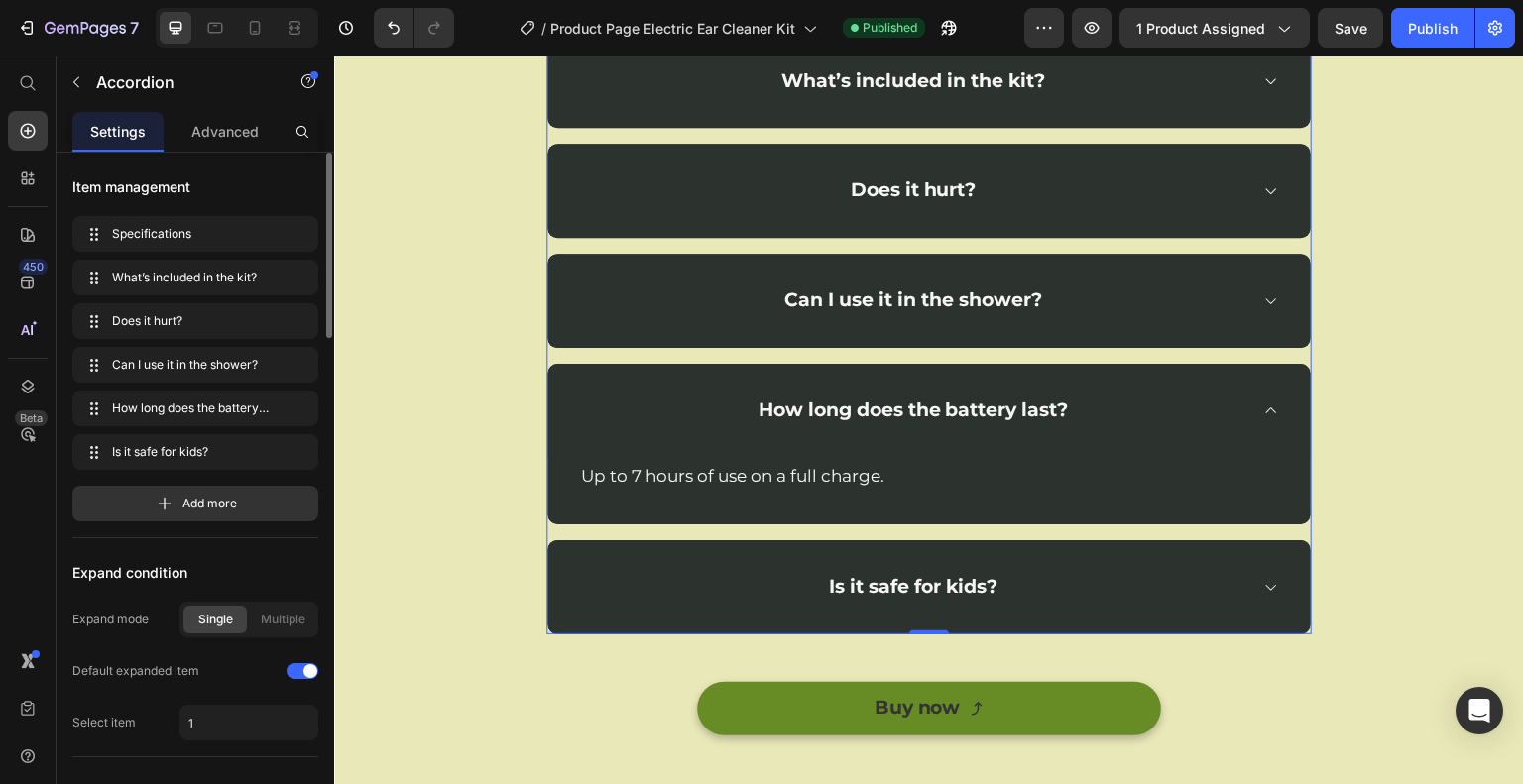 click on "Is it safe for kids?" at bounding box center [929, 587] 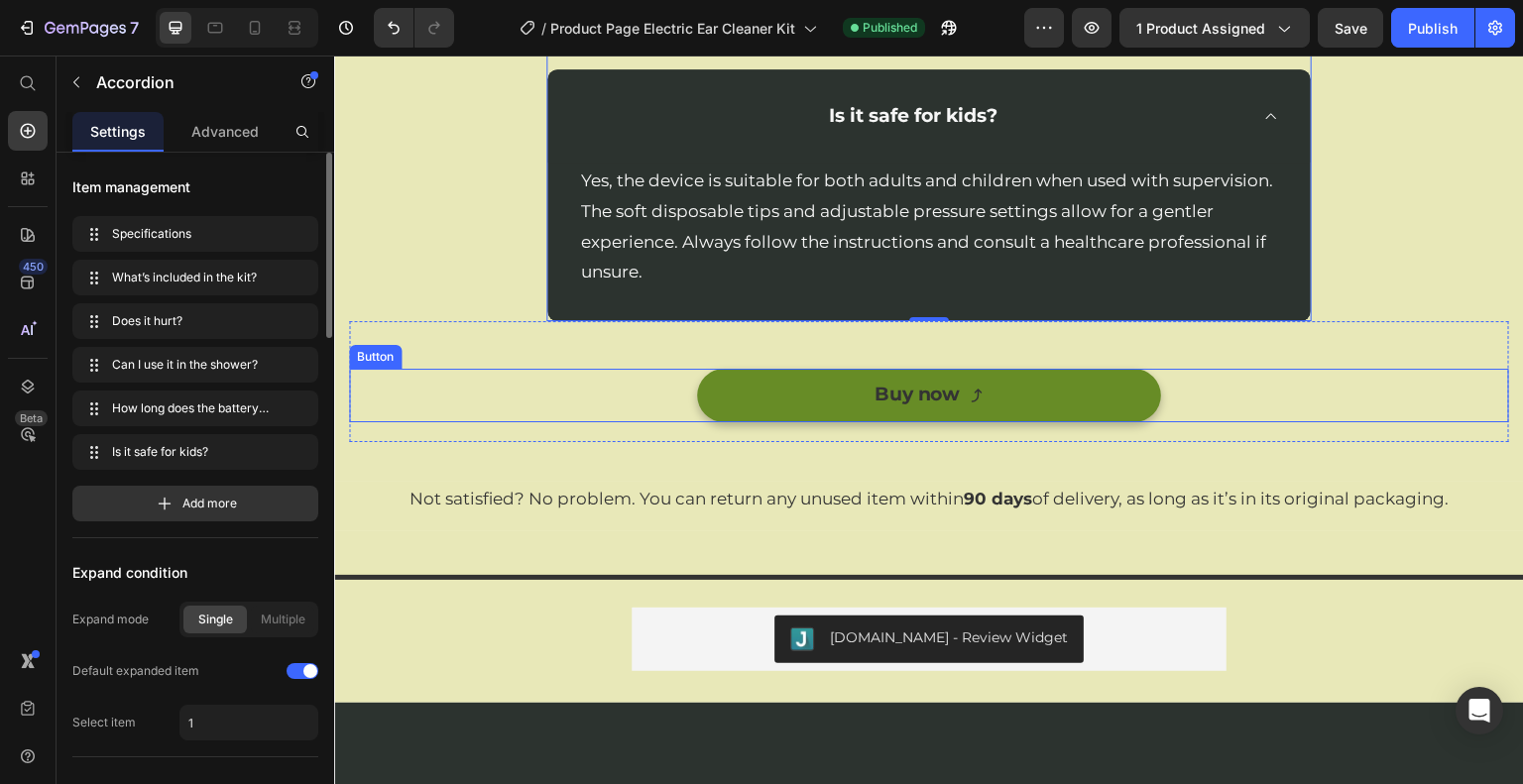 click on "Buy now Button" at bounding box center (929, 395) 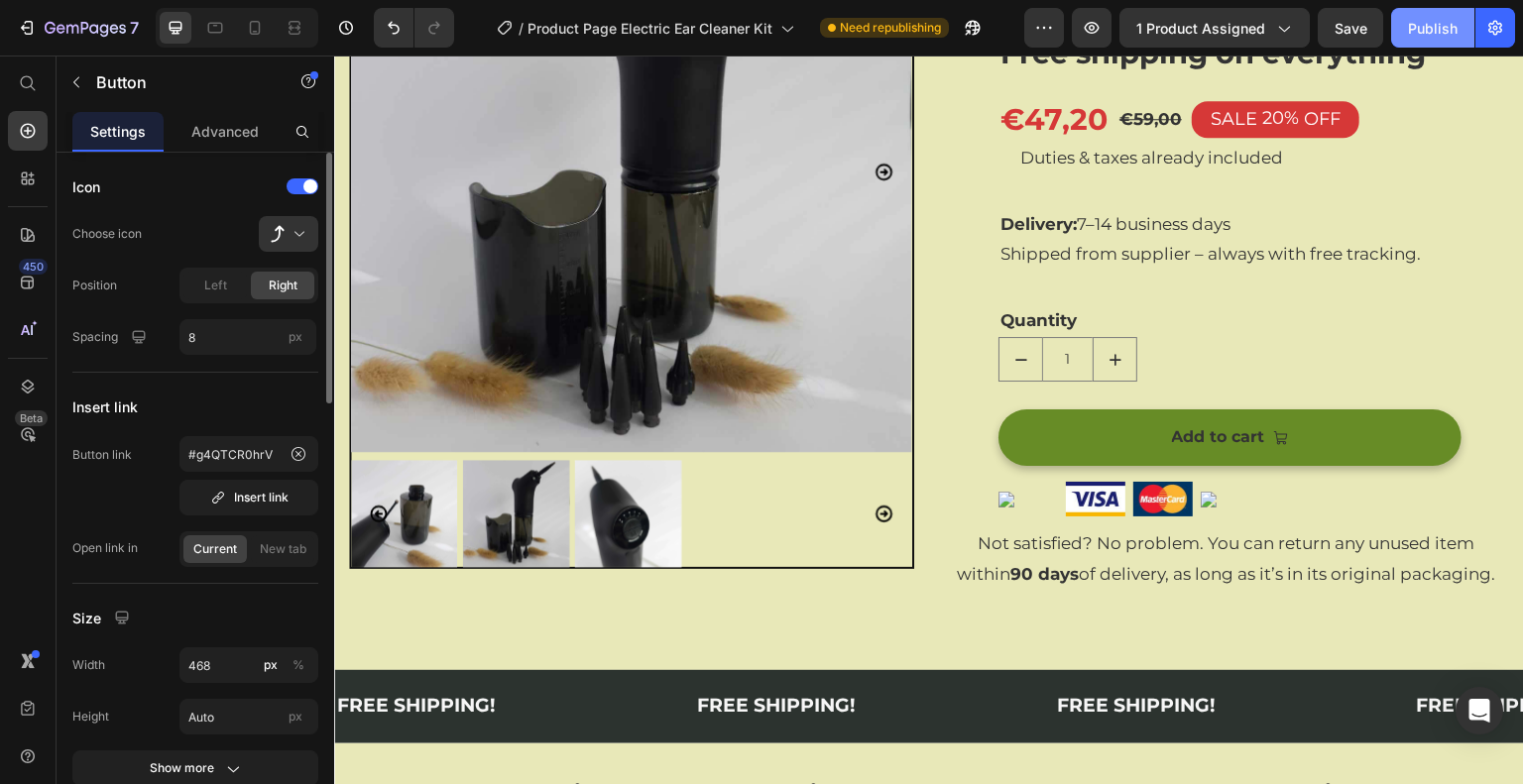 click on "Publish" at bounding box center (1433, 28) 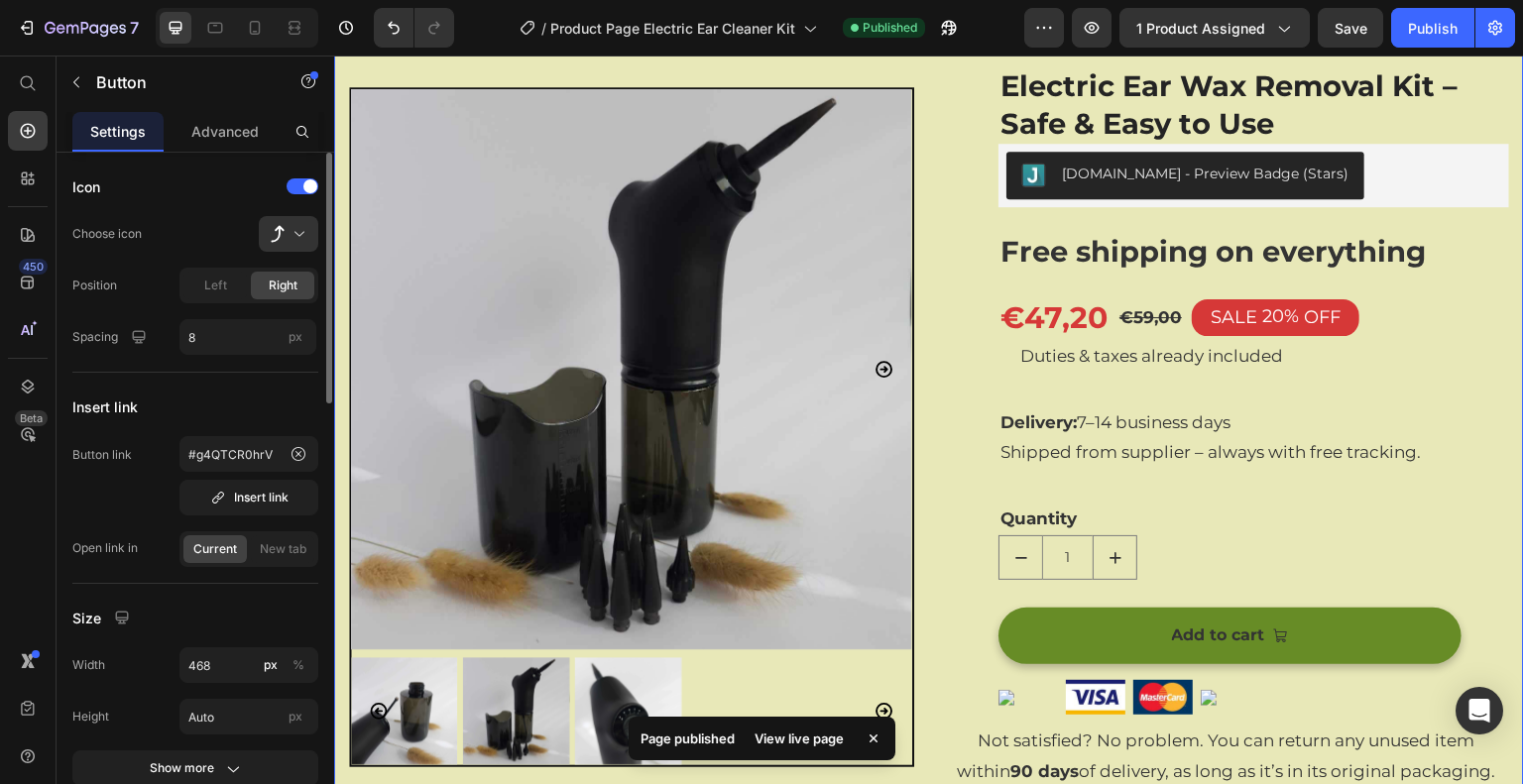 scroll, scrollTop: 0, scrollLeft: 0, axis: both 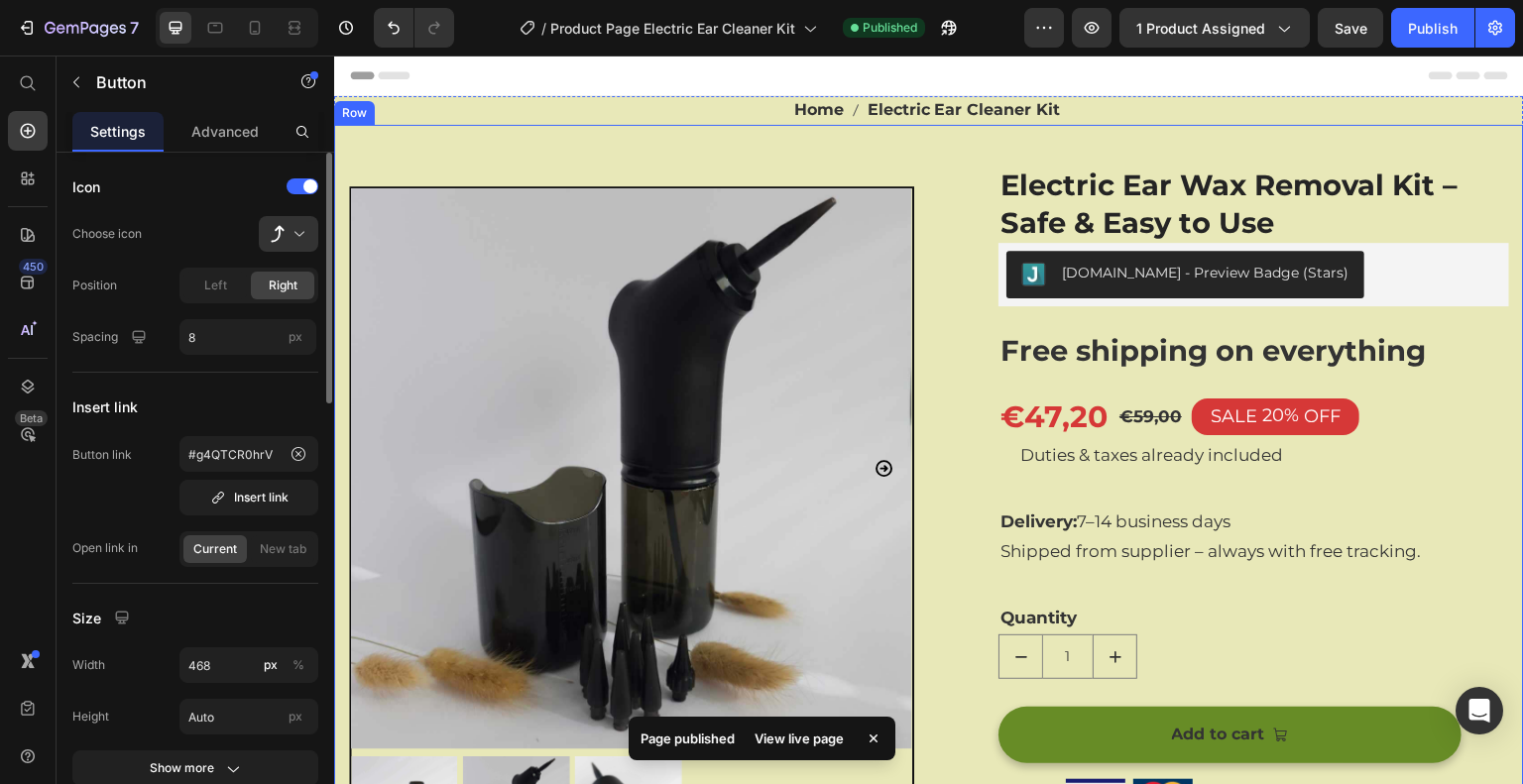 click on "Product Images Row (P) Images & Gallery Electric Ear Wax Removal Kit – Safe & Easy to Use (P) Title [DOMAIN_NAME] - Preview Badge (Stars) [DOMAIN_NAME] Free shipping on everything Text Block Row €47,20 (P) Price €59,00 Product Price SALE 20% OFF Discount Tag Row Duties & taxes already included Text Block Delivery:  7–14 business days Shipped from supplier – always with free tracking. Text Block Quantity Text Block 1 Product Quantity Row Text Block
Add to cart (P) Cart Button Image Image Image Image Row Row Not satisfied? No problem. You can return any unused item [DATE]  of delivery, as long as it’s in its original packaging. Text Block Product Row Row" at bounding box center (929, 546) 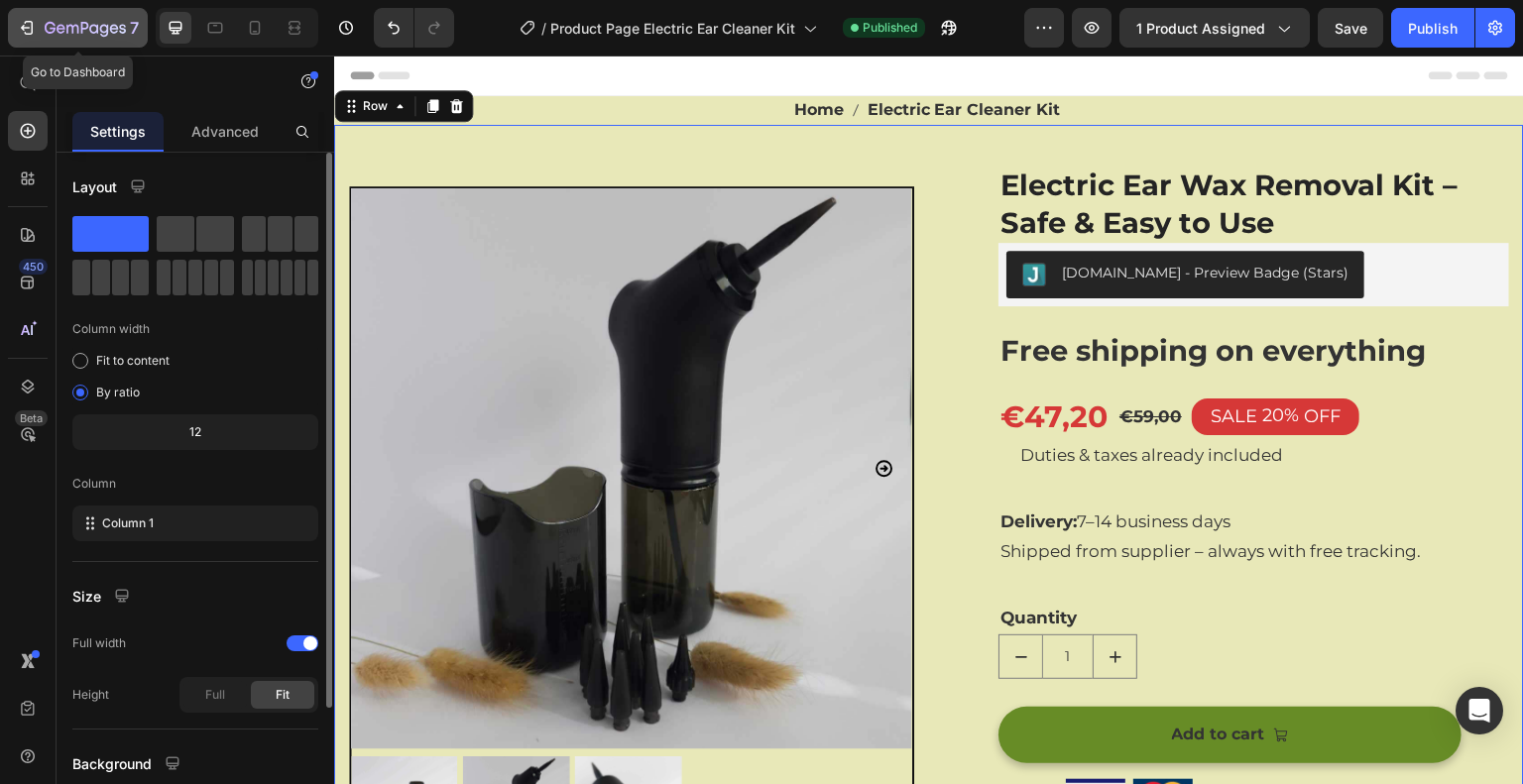 click on "7" 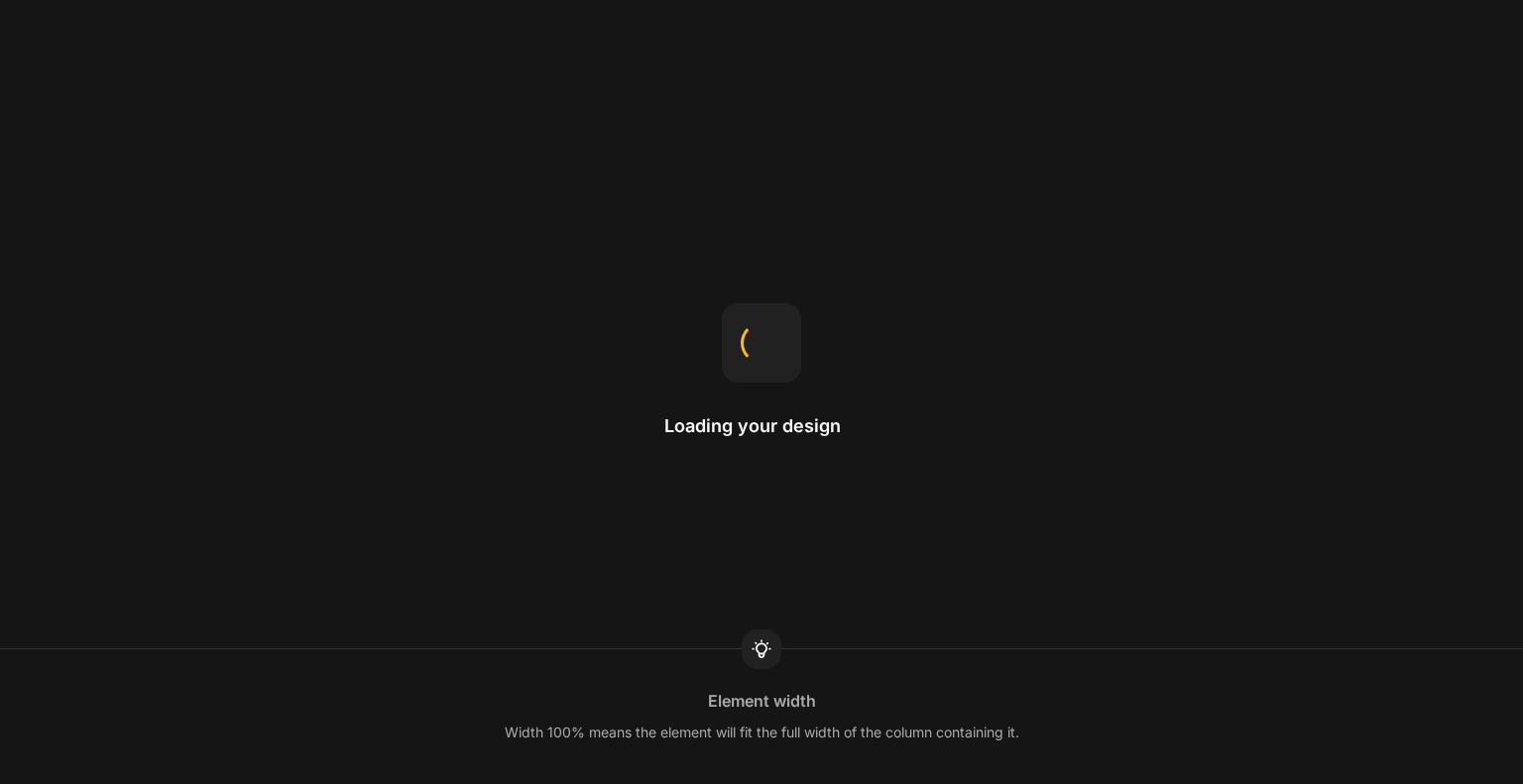 scroll, scrollTop: 0, scrollLeft: 0, axis: both 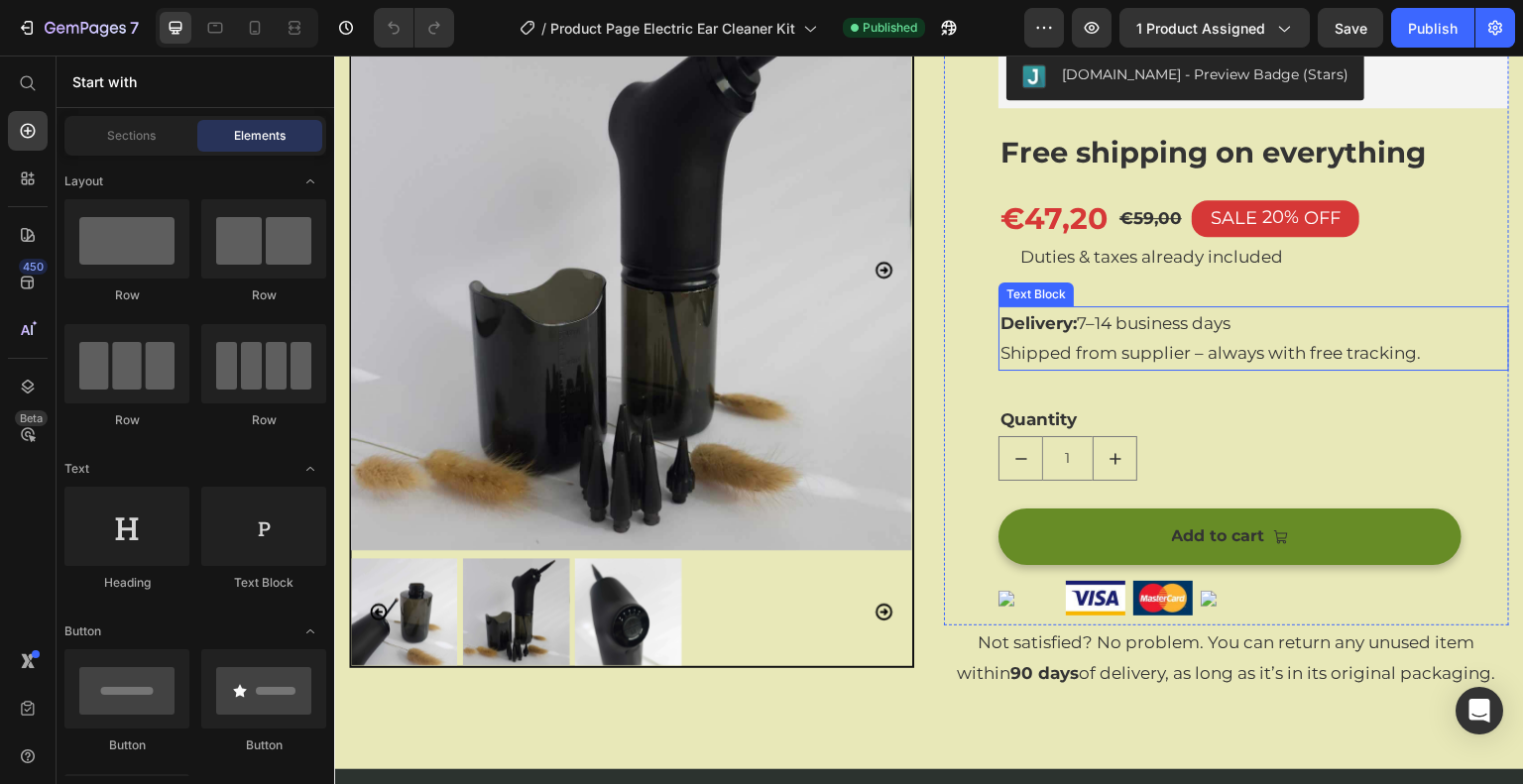 click on "Delivery:  7–14 business days Shipped from supplier – always with free tracking." at bounding box center [1253, 338] 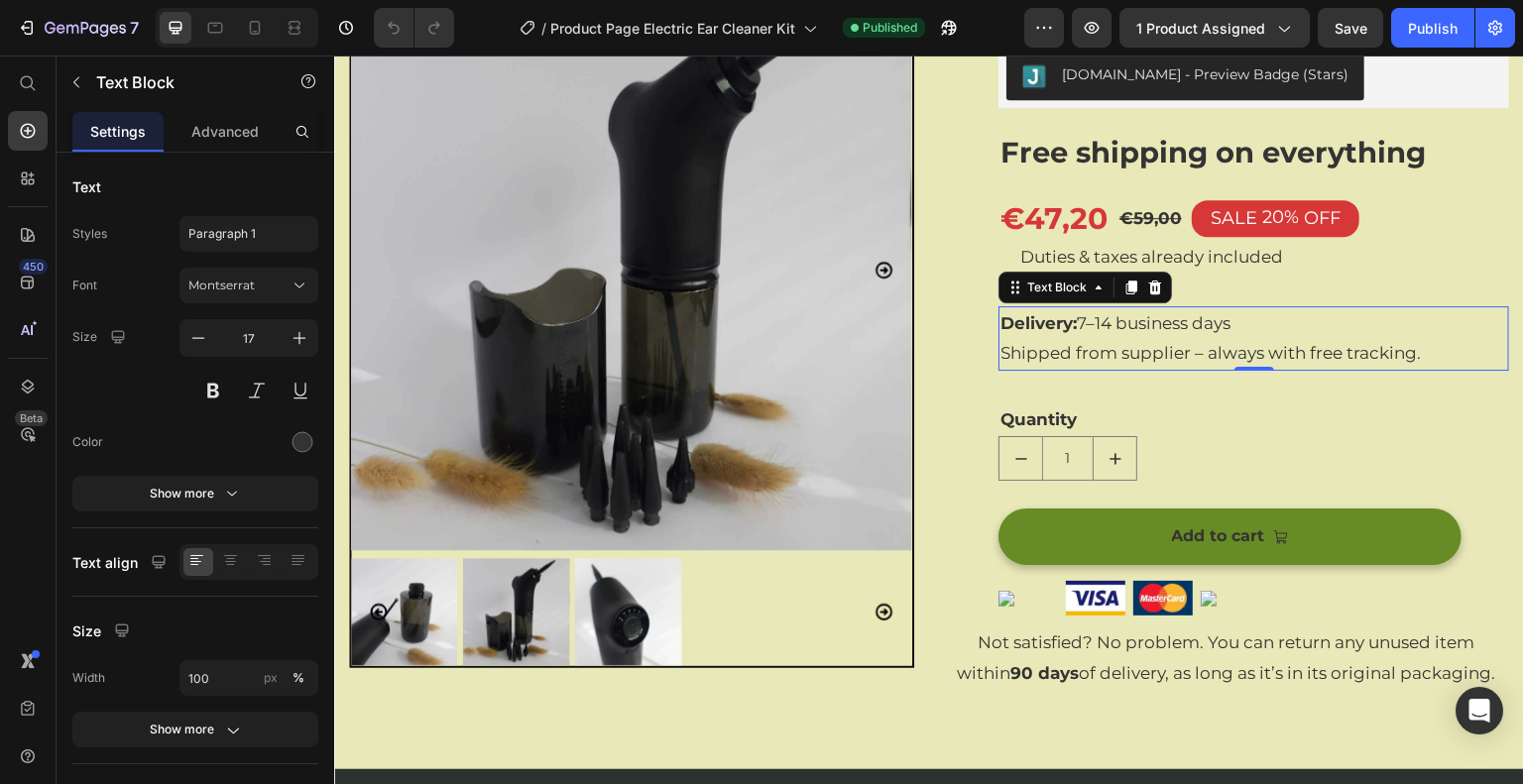 click on "Delivery:  7–14 business days Shipped from supplier – always with free tracking." at bounding box center [1253, 338] 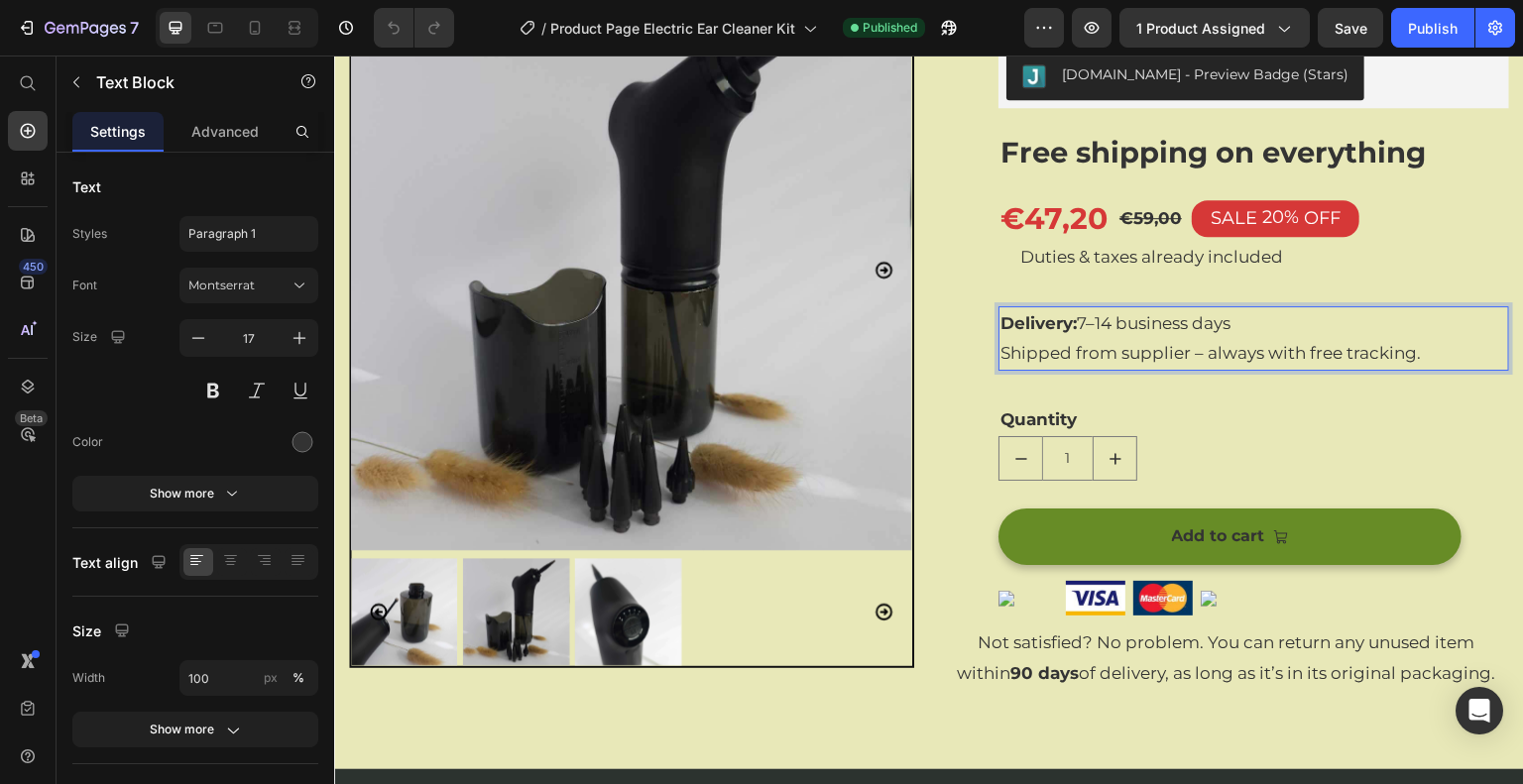 drag, startPoint x: 997, startPoint y: 353, endPoint x: 1166, endPoint y: 357, distance: 169.04733 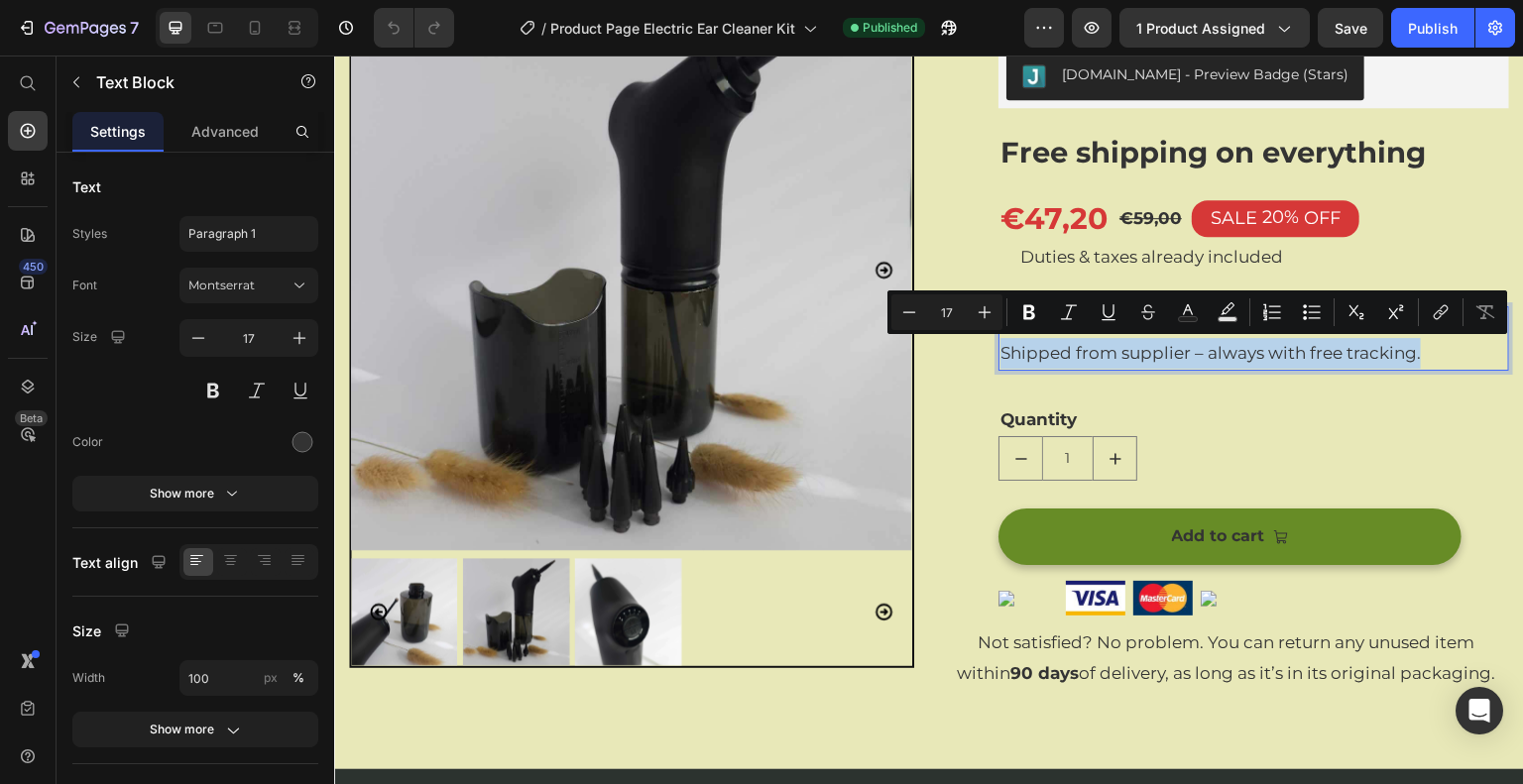 drag, startPoint x: 994, startPoint y: 351, endPoint x: 1411, endPoint y: 360, distance: 417.0971 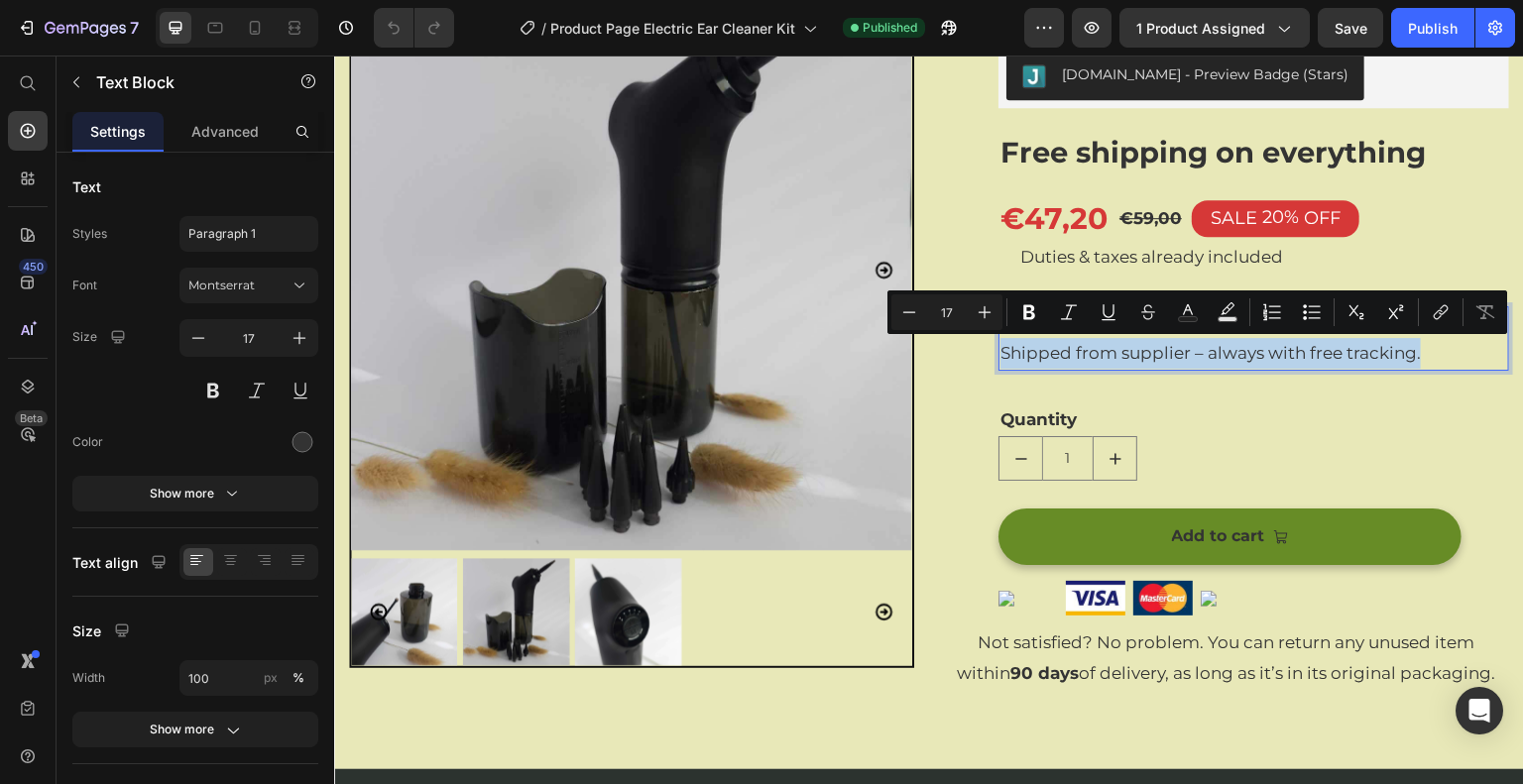 click on "Delivery:  7–14 business days Shipped from supplier – always with free tracking." at bounding box center [1253, 338] 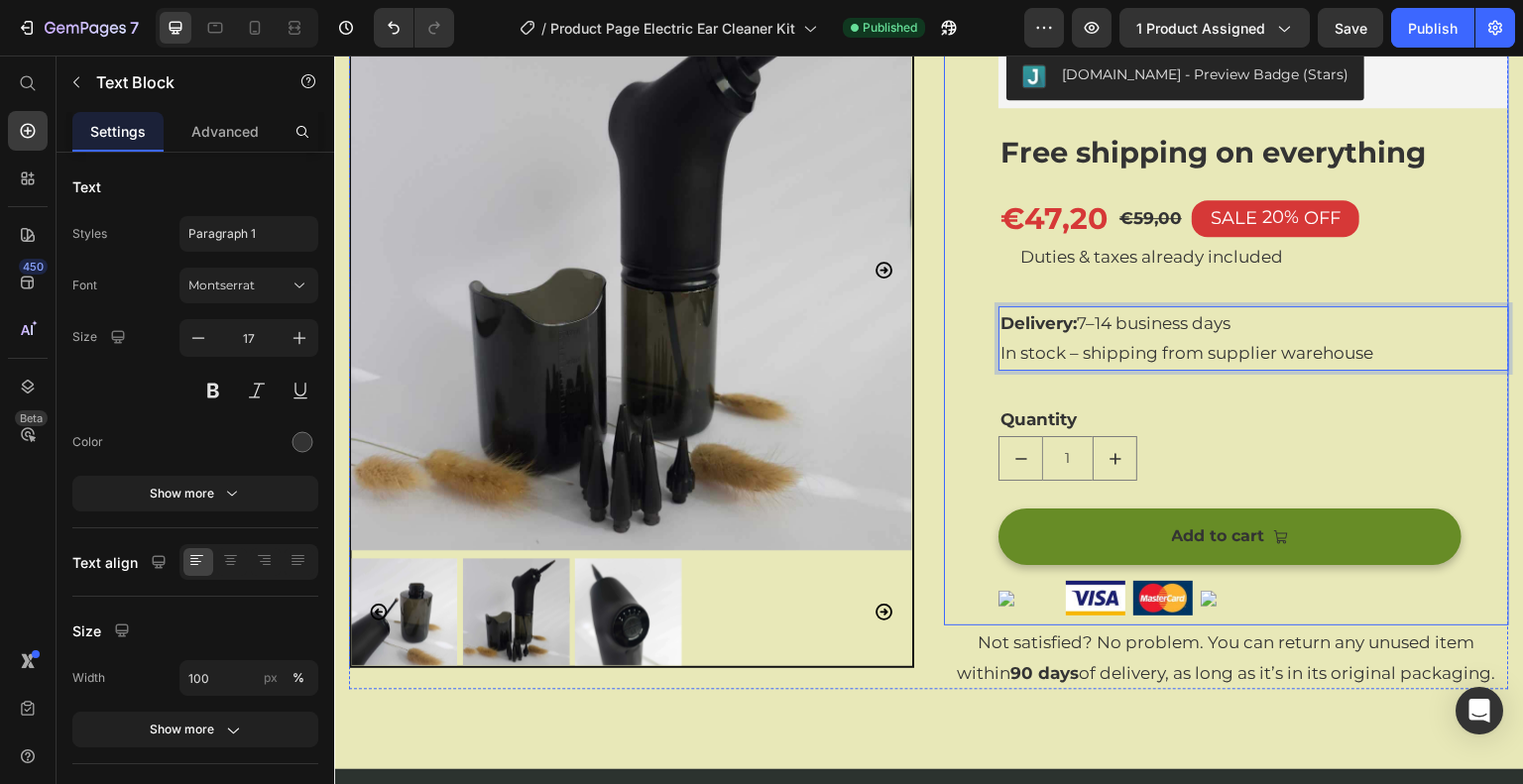 click on "(P) Images & Gallery Electric Ear Wax Removal Kit – Safe & Easy to Use (P) Title Judge.me - Preview Badge (Stars) Judge.me Free shipping on everything Text Block Row €47,20 (P) Price €59,00 Product Price SALE 20% OFF Discount Tag Row Duties & taxes already included Text Block Delivery:  7–14 business days In stock – shipping from supplier warehouse Text Block   0 Quantity Text Block 1 Product Quantity Row Text Block
Add to cart (P) Cart Button Image Image Image Image Row" at bounding box center (1253, 295) 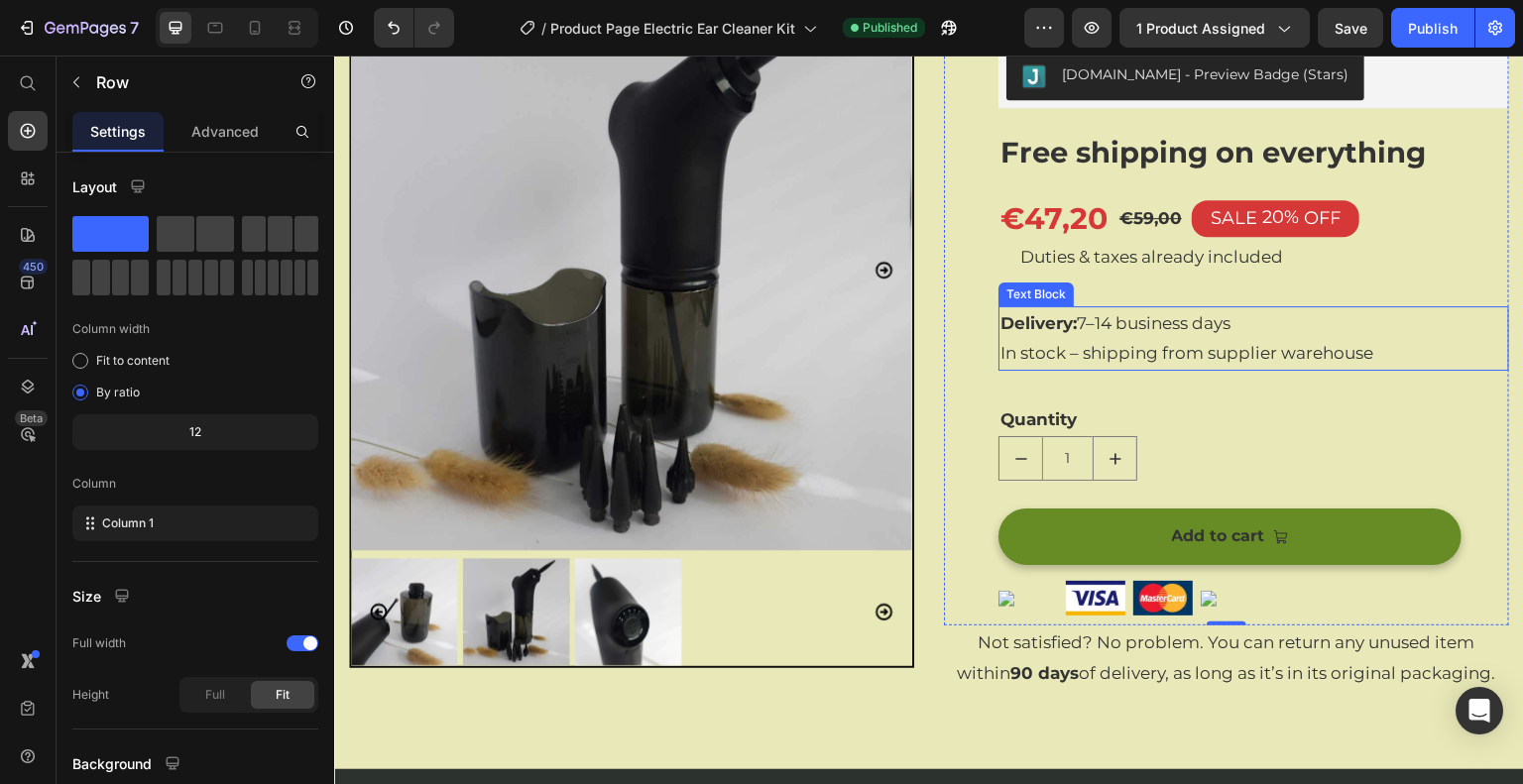 click on "Delivery:  7–14 business days In stock – shipping from supplier warehouse" at bounding box center [1253, 338] 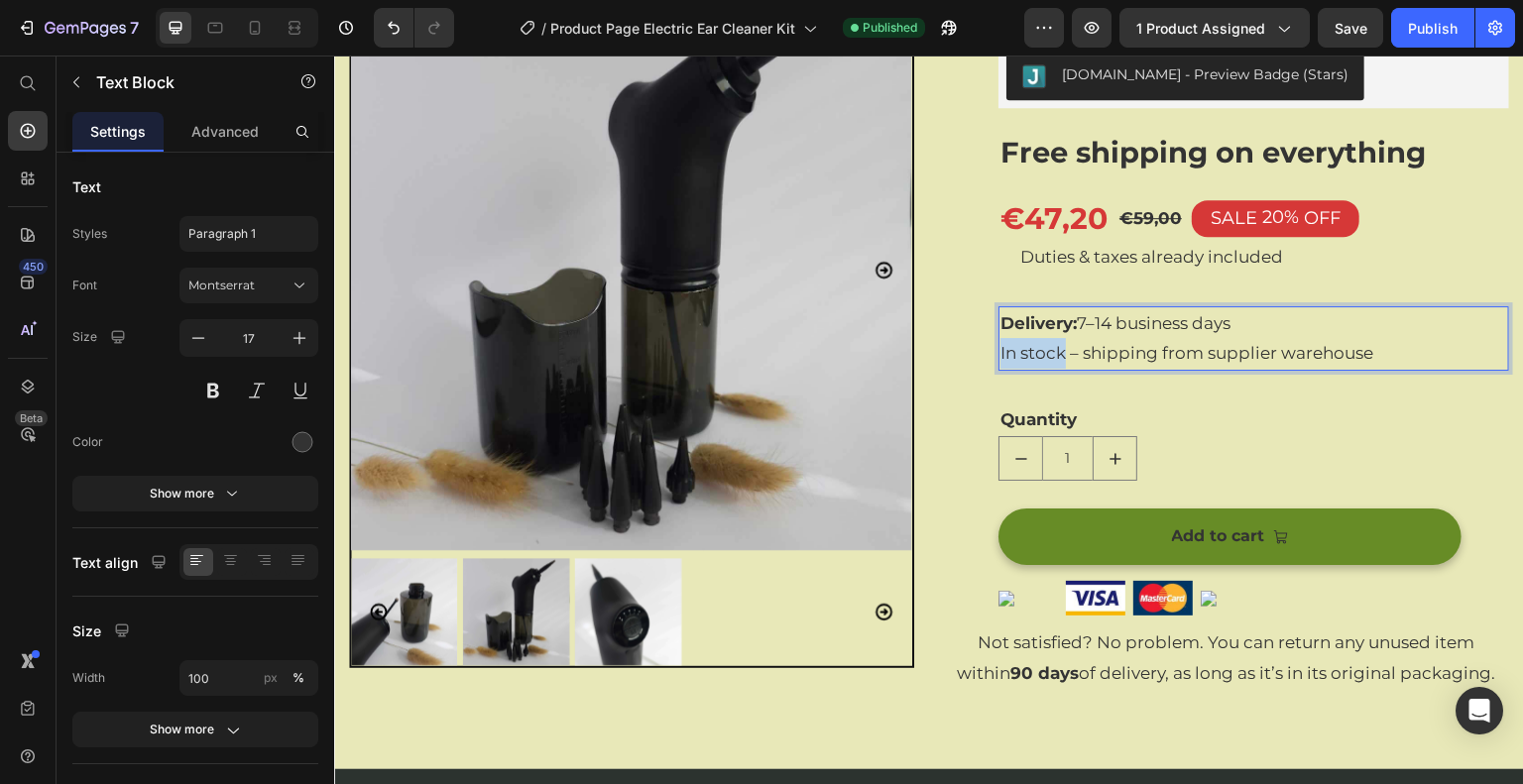 drag, startPoint x: 995, startPoint y: 352, endPoint x: 1057, endPoint y: 356, distance: 62.128898 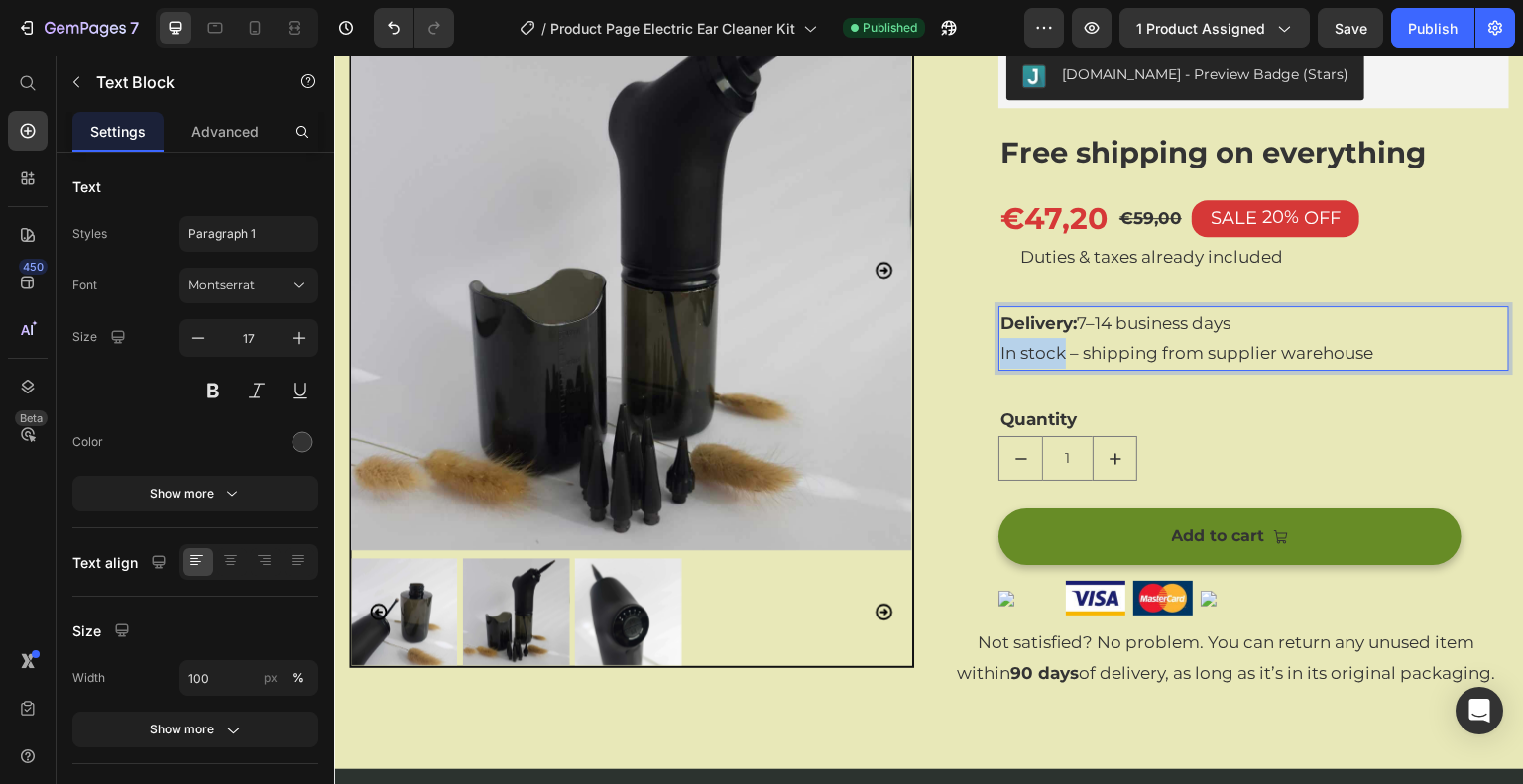 click on "Delivery:  7–14 business days In stock – shipping from supplier warehouse" at bounding box center (1253, 338) 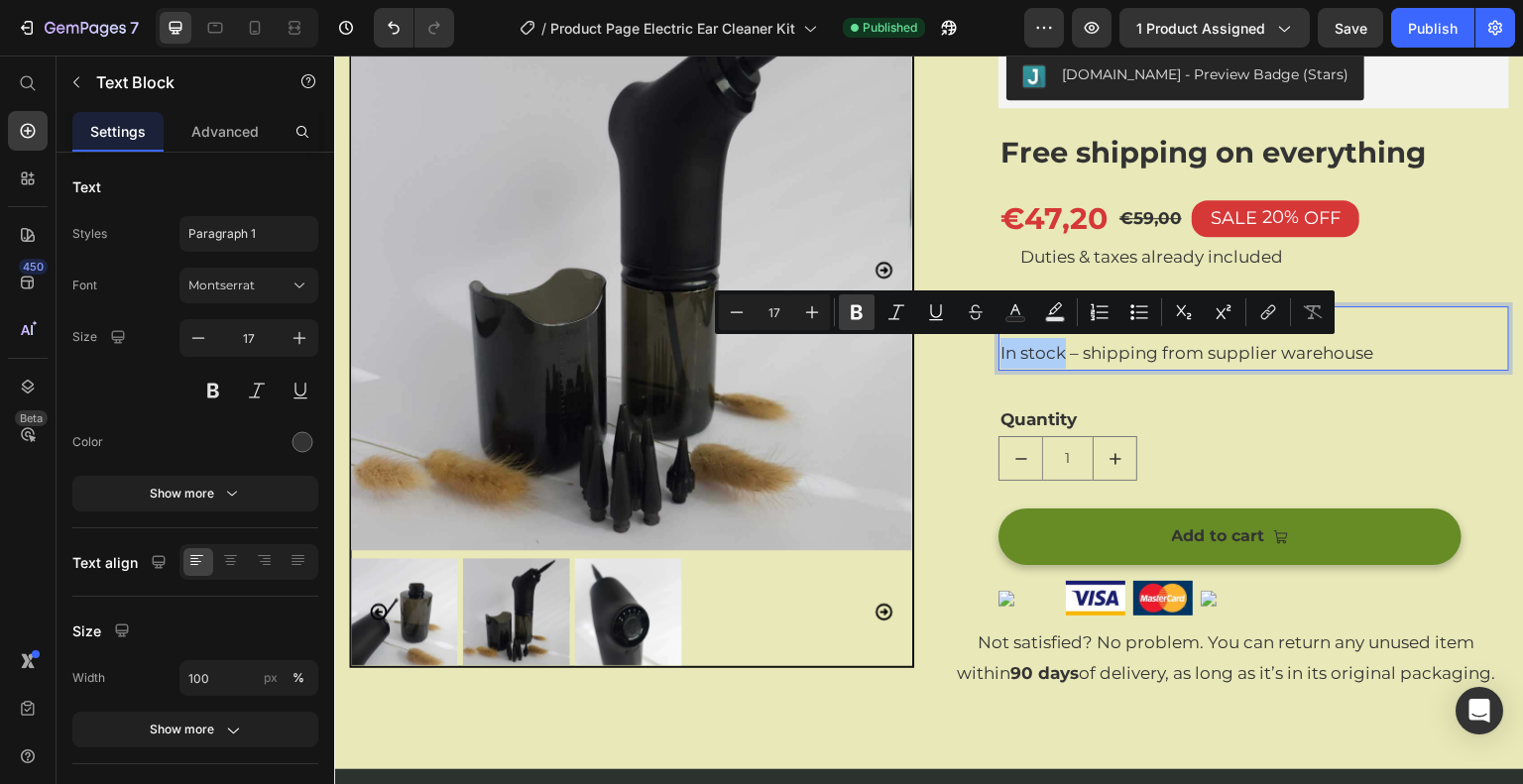 click on "Bold" at bounding box center (857, 312) 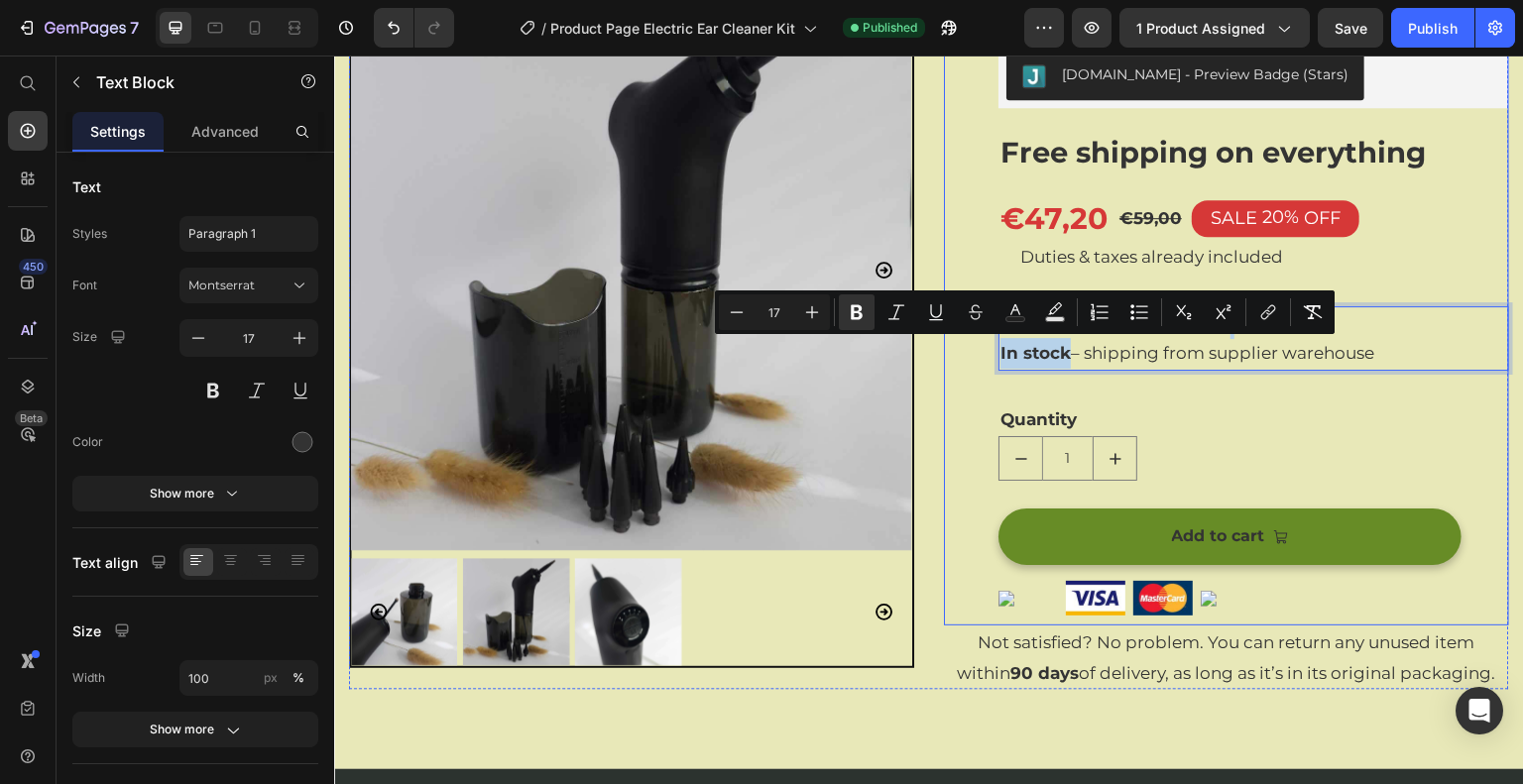 click on "(P) Images & Gallery Electric Ear Wax Removal Kit – Safe & Easy to Use (P) Title Judge.me - Preview Badge (Stars) Judge.me Free shipping on everything Text Block Row €47,20 (P) Price €59,00 Product Price SALE 20% OFF Discount Tag Row Duties & taxes already included Text Block Delivery:  7–14 business days In stock  – shipping from supplier warehouse Text Block   0 Quantity Text Block 1 Product Quantity Row Text Block
Add to cart (P) Cart Button Image Image Image Image Row" at bounding box center [1253, 295] 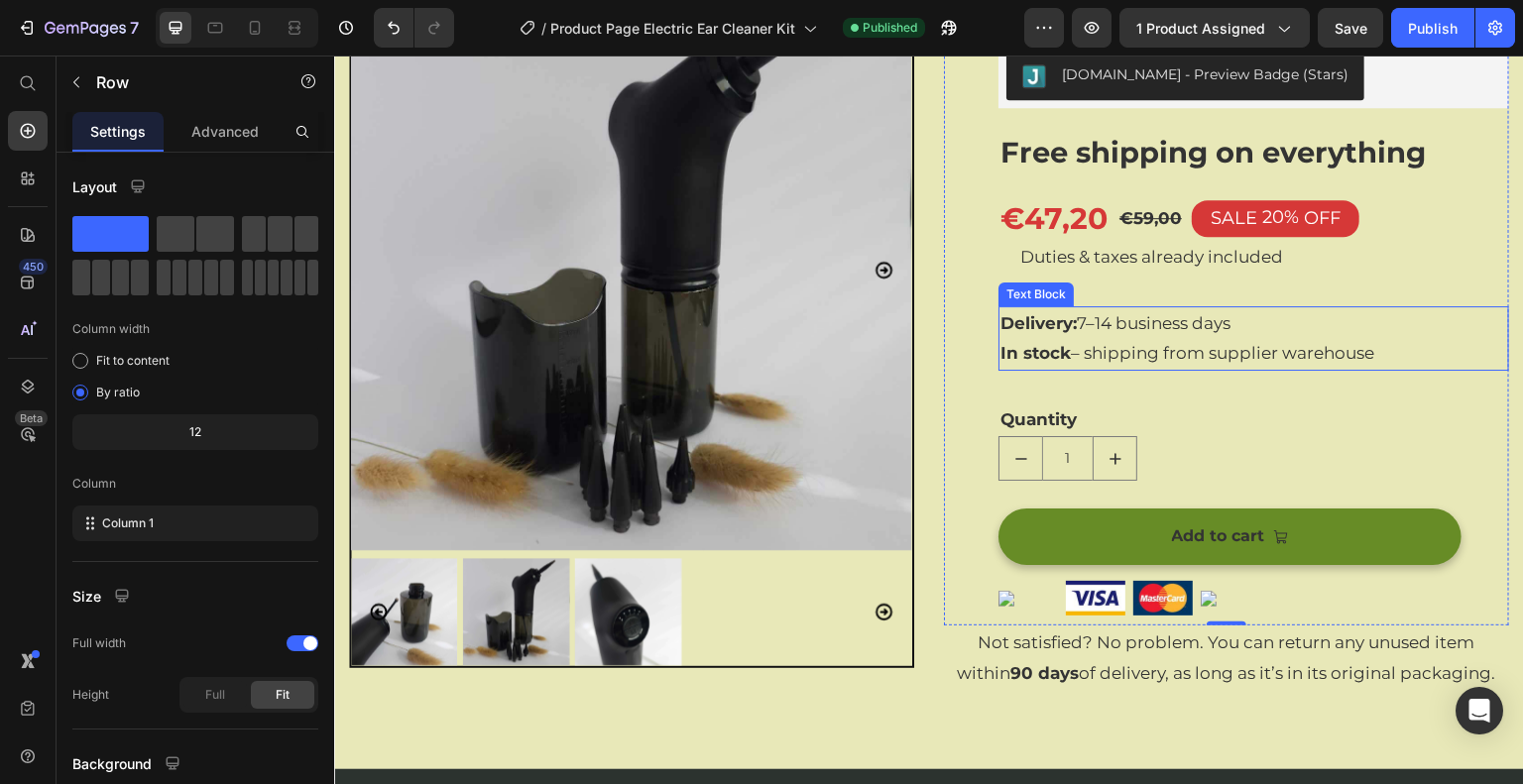 click on "Delivery:" at bounding box center [1038, 323] 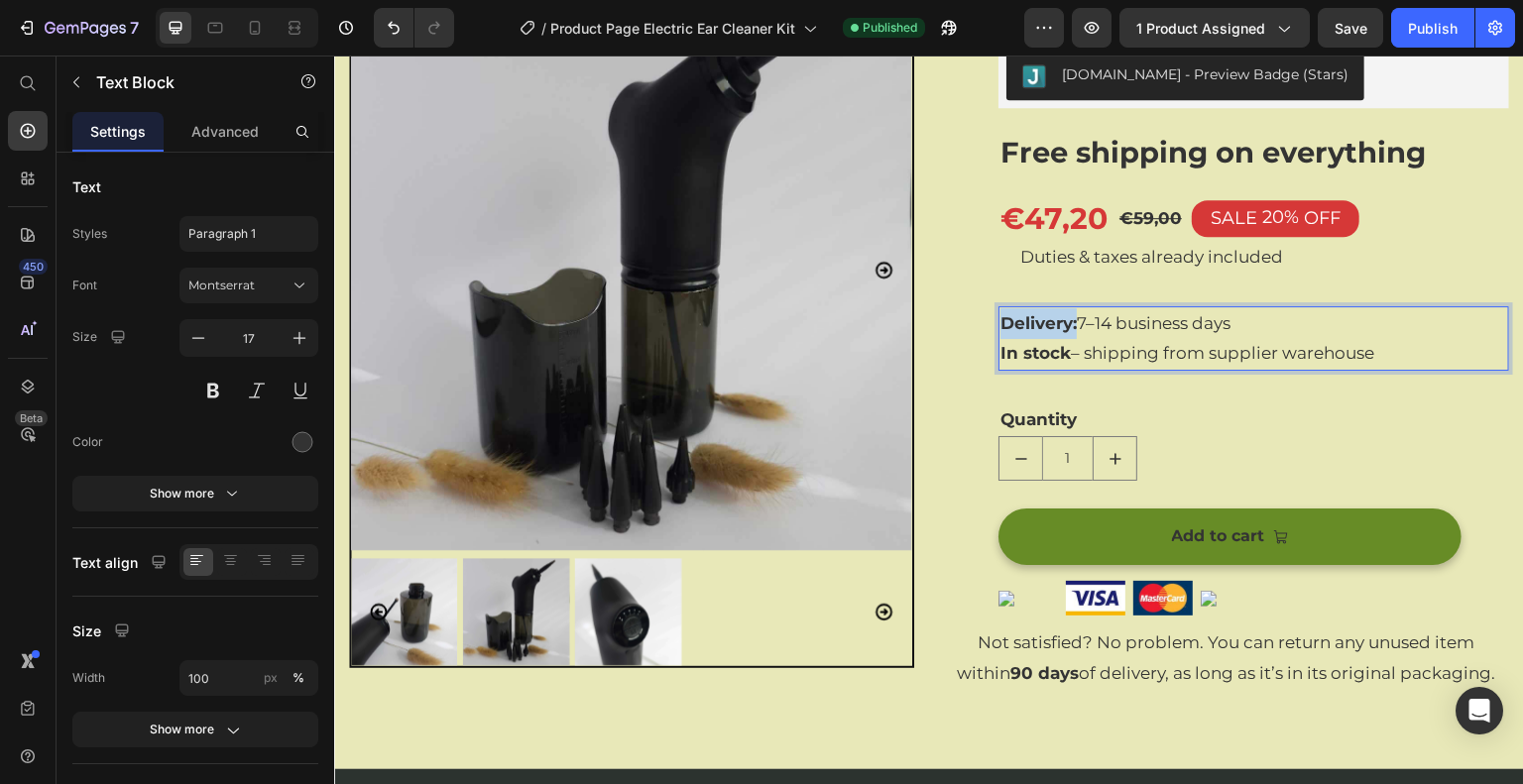 drag, startPoint x: 994, startPoint y: 321, endPoint x: 1068, endPoint y: 322, distance: 74.00676 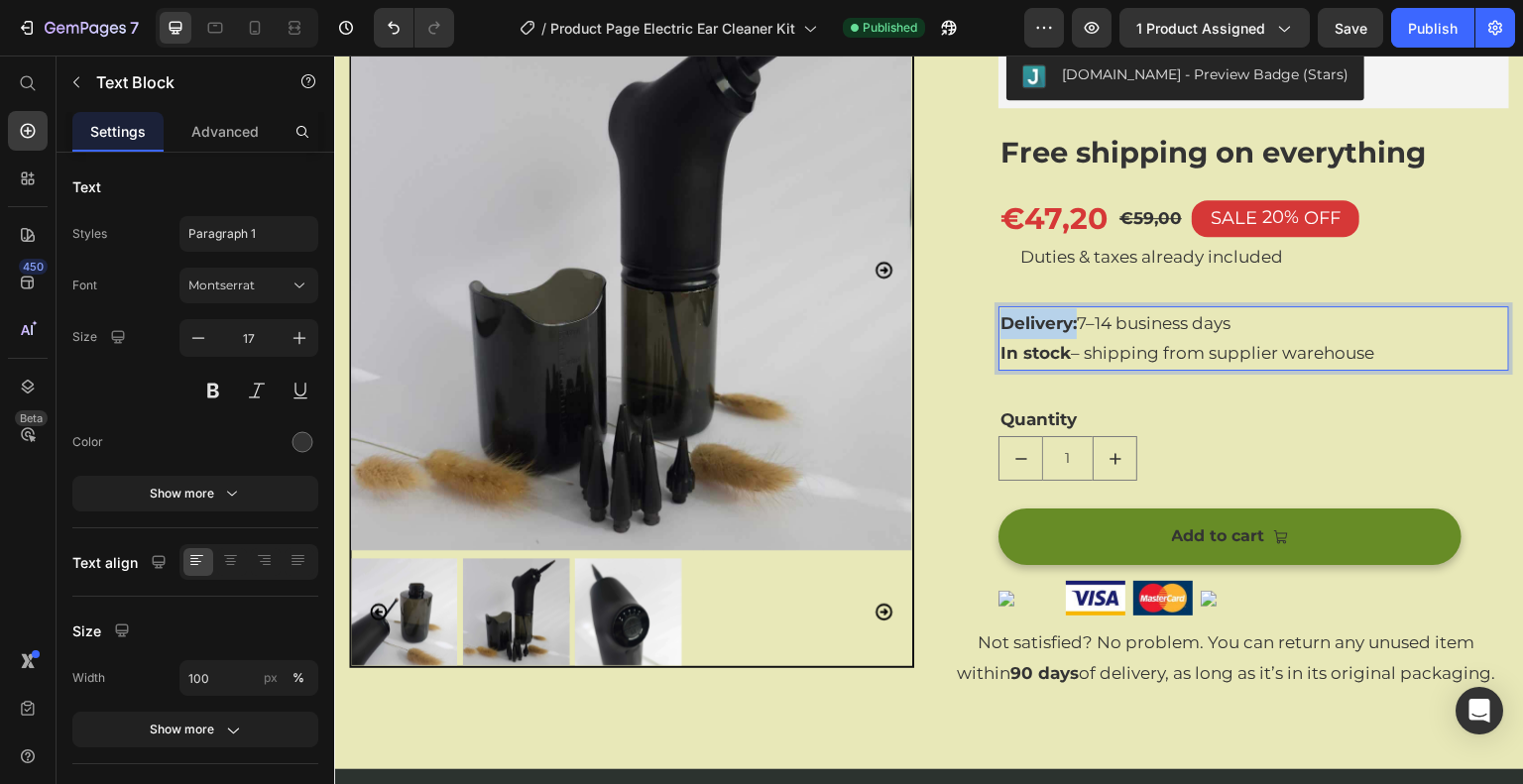 click on "Delivery:" at bounding box center [1038, 323] 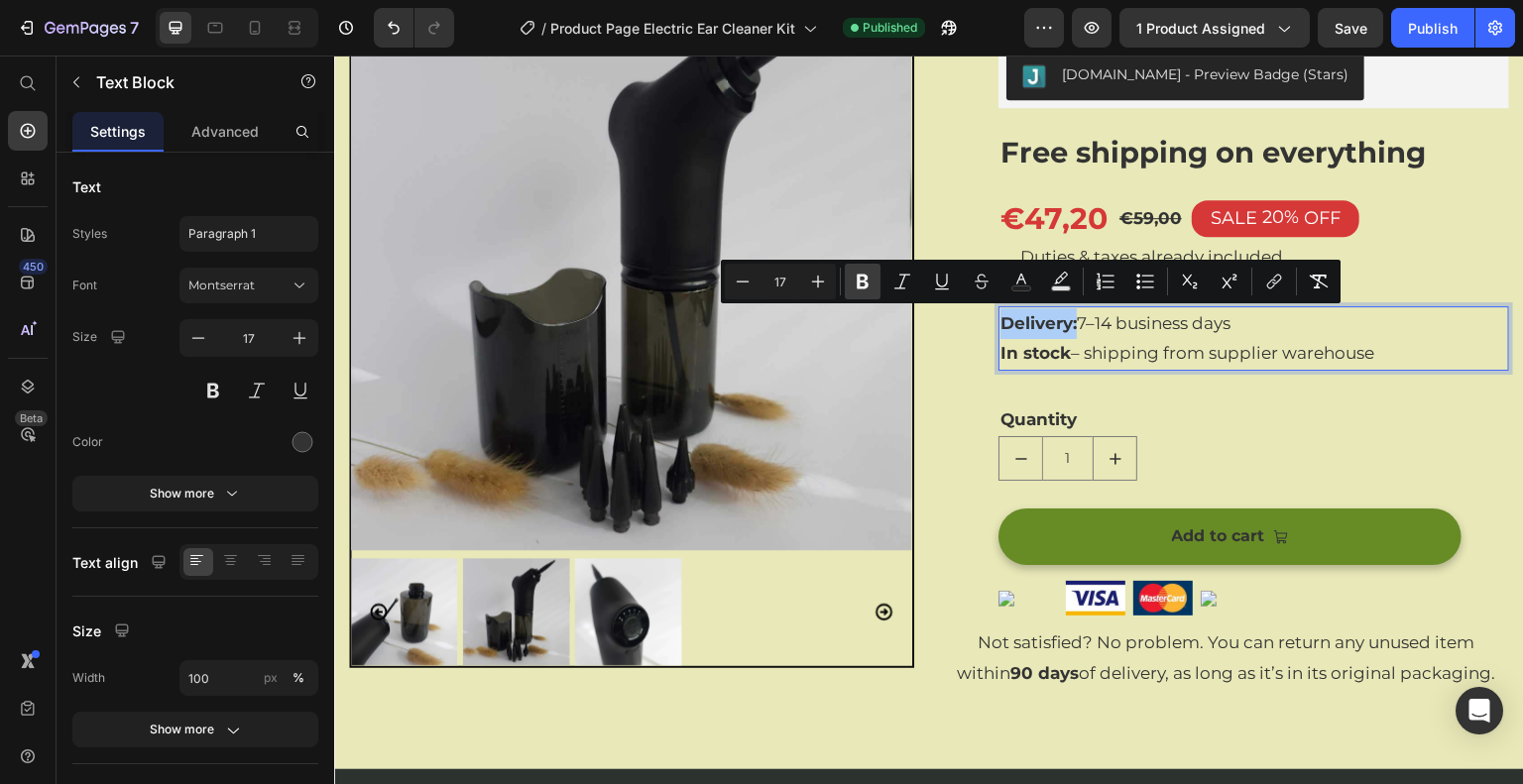 click on "Bold" at bounding box center [863, 281] 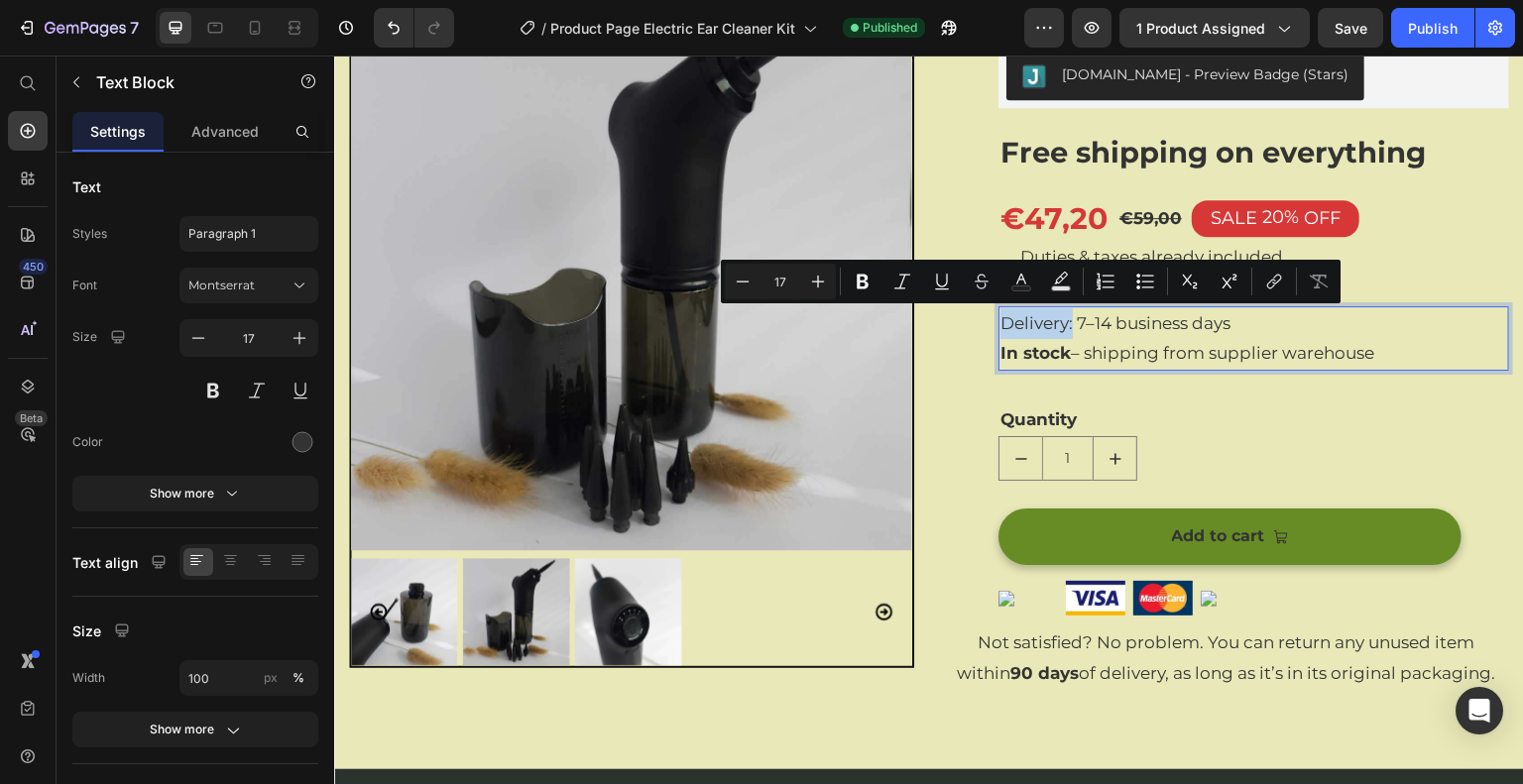 click on "Delivery: 7–14 business days In stock  – shipping from supplier warehouse" at bounding box center [1253, 338] 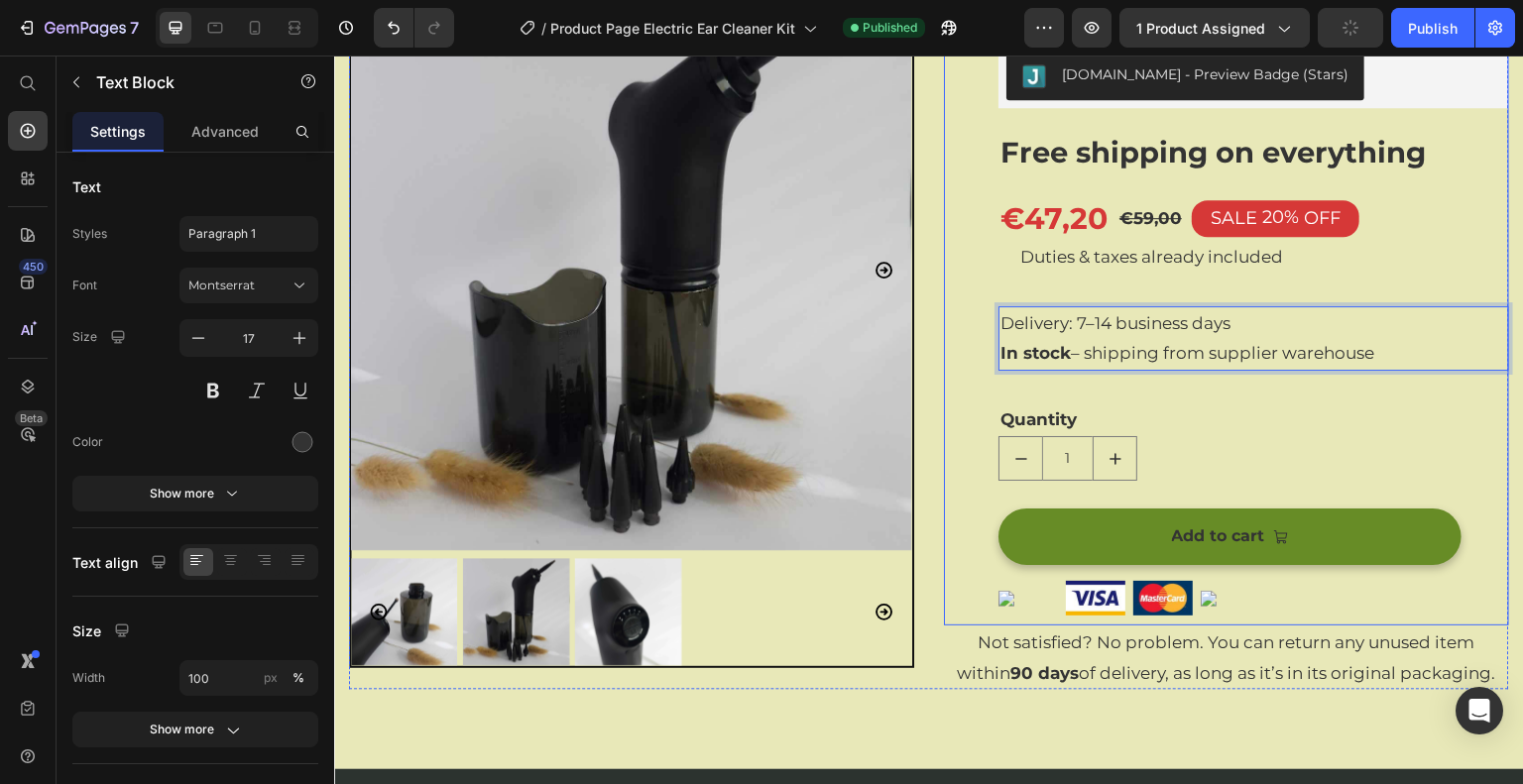 click on "(P) Images & Gallery Electric Ear Wax Removal Kit – Safe & Easy to Use (P) Title Judge.me - Preview Badge (Stars) Judge.me Free shipping on everything Text Block Row €47,20 (P) Price €59,00 Product Price SALE 20% OFF Discount Tag Row Duties & taxes already included Text Block Delivery: 7–14 business days In stock  – shipping from supplier warehouse Text Block   0 Quantity Text Block 1 Product Quantity Row Text Block
Add to cart (P) Cart Button Image Image Image Image Row" at bounding box center [1253, 295] 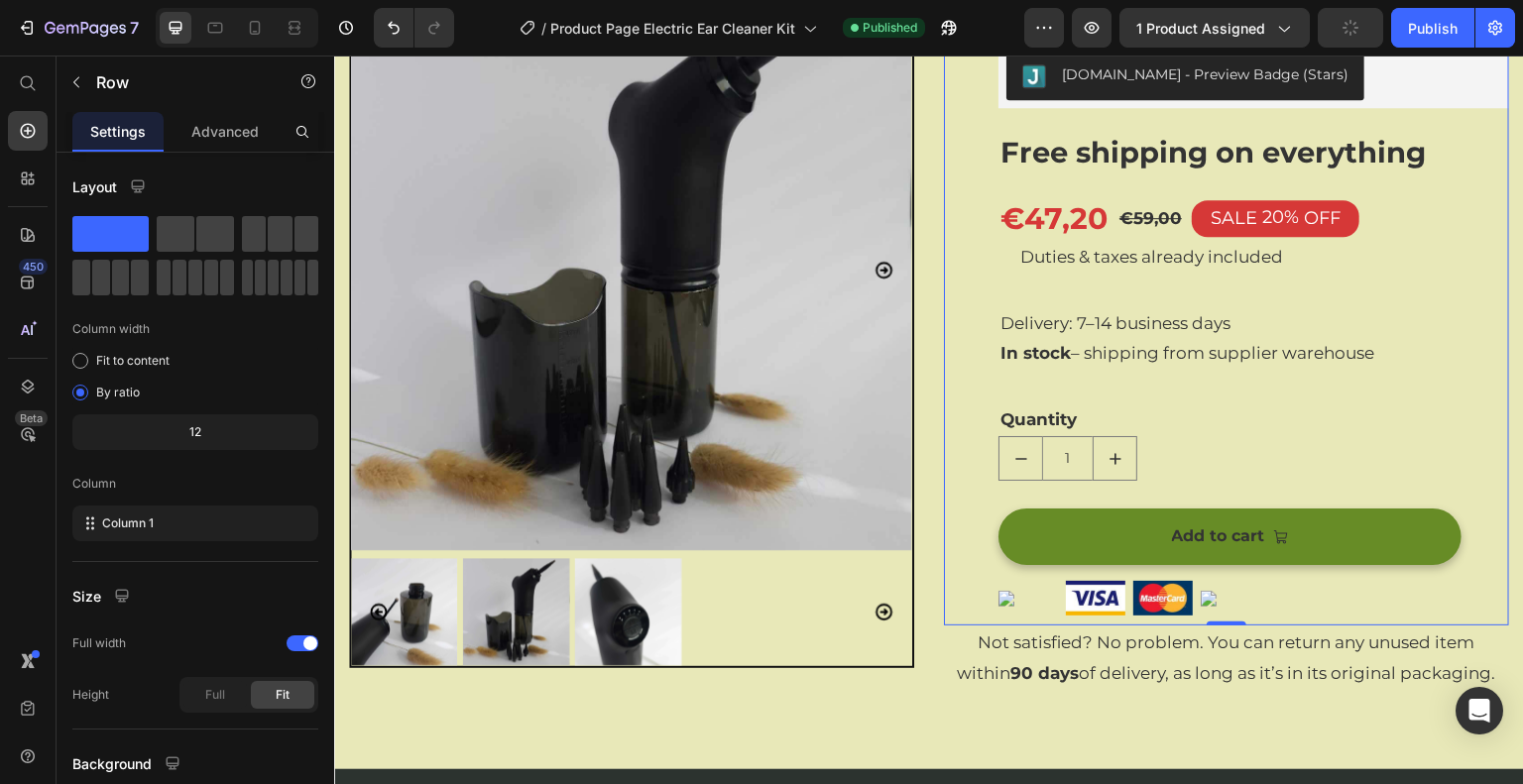 click on "(P) Images & Gallery Electric Ear Wax Removal Kit – Safe & Easy to Use (P) Title Judge.me - Preview Badge (Stars) Judge.me Free shipping on everything Text Block Row €47,20 (P) Price €59,00 Product Price SALE 20% OFF Discount Tag Row Duties & taxes already included Text Block Delivery: 7–14 business days In stock  – shipping from supplier warehouse Text Block Quantity Text Block 1 Product Quantity Row Text Block
Add to cart (P) Cart Button Image Image Image Image Row Row   0" at bounding box center [1227, 295] 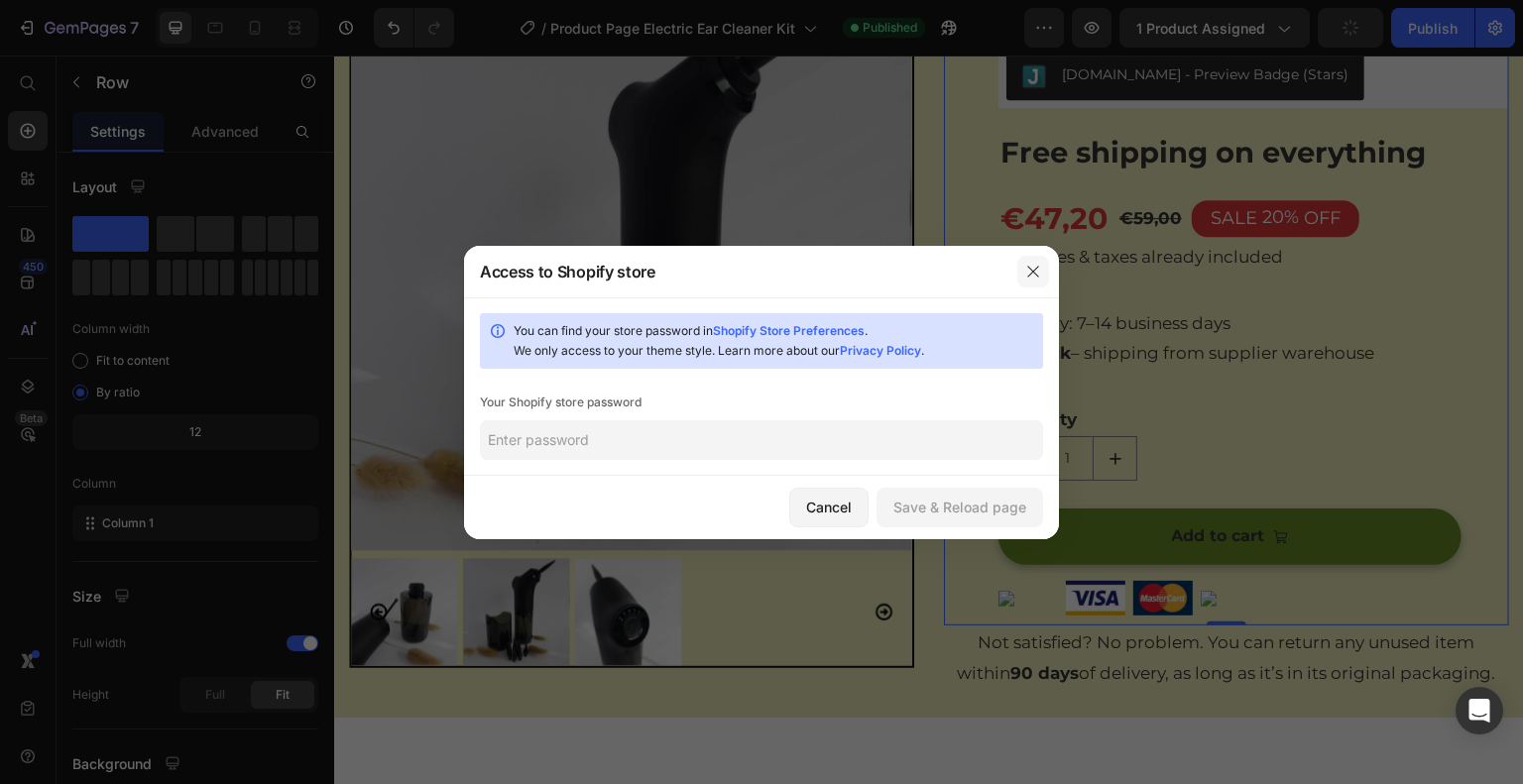 click 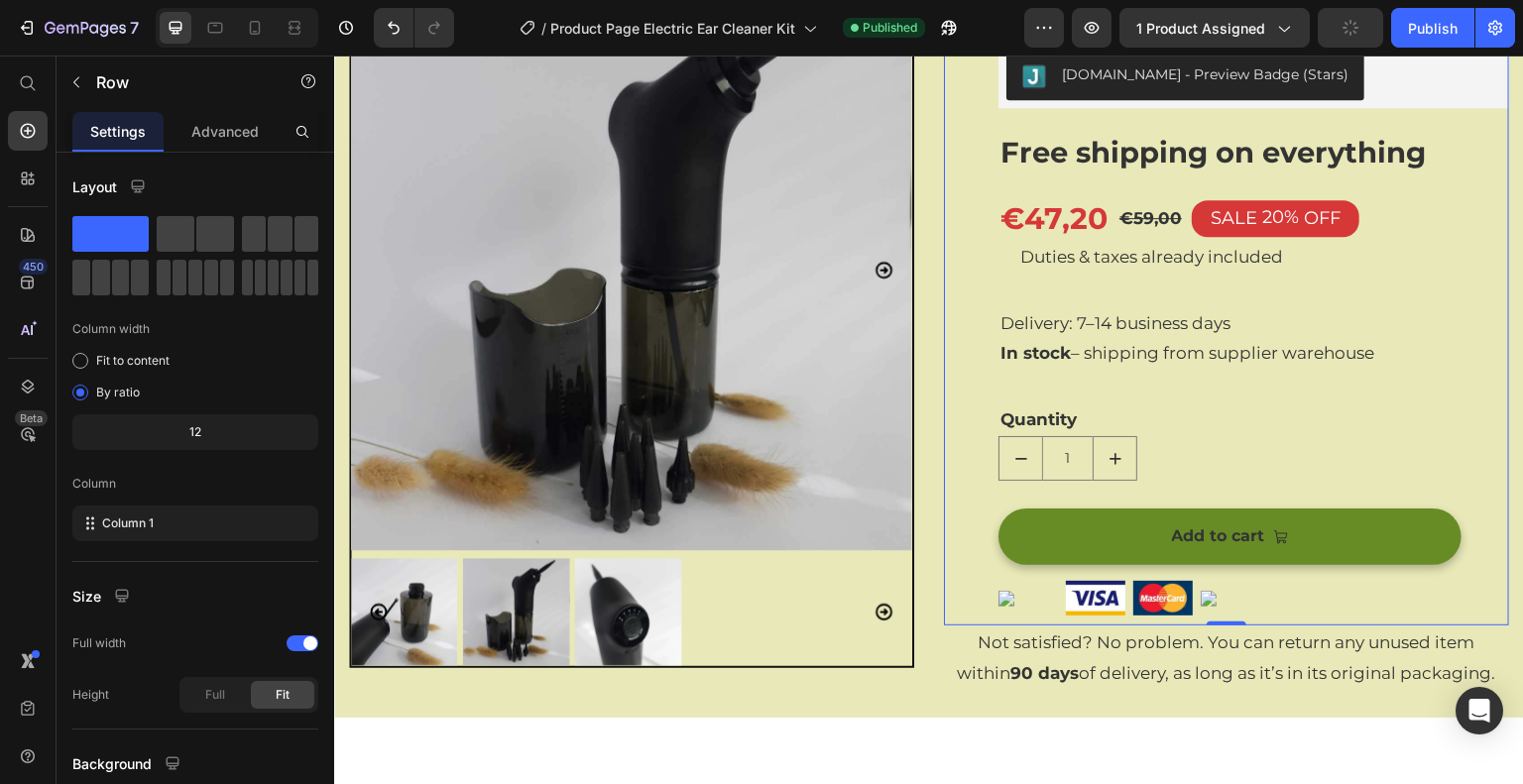 click on "(P) Images & Gallery Electric Ear Wax Removal Kit – Safe & Easy to Use (P) Title Judge.me - Preview Badge (Stars) Judge.me Free shipping on everything Text Block Row €47,20 (P) Price €59,00 Product Price SALE 20% OFF Discount Tag Row Duties & taxes already included Text Block Delivery: 7–14 business days In stock  – shipping from supplier warehouse Text Block Quantity Text Block 1 Product Quantity Row Text Block
Add to cart (P) Cart Button Image Image Image Image Row Row   0" at bounding box center (1227, 294) 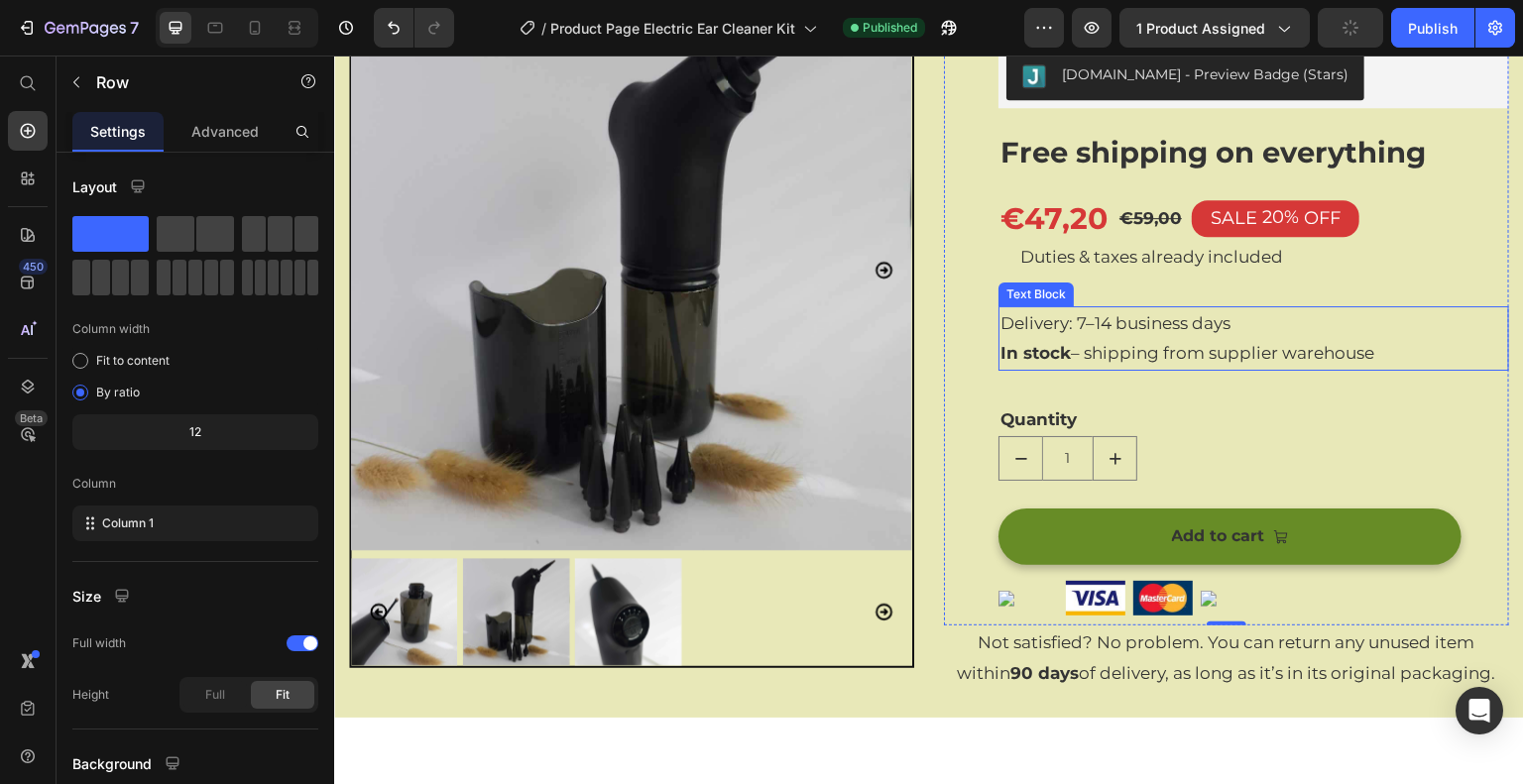 click on "Delivery: 7–14 business days In stock  – shipping from supplier warehouse" at bounding box center [1253, 337] 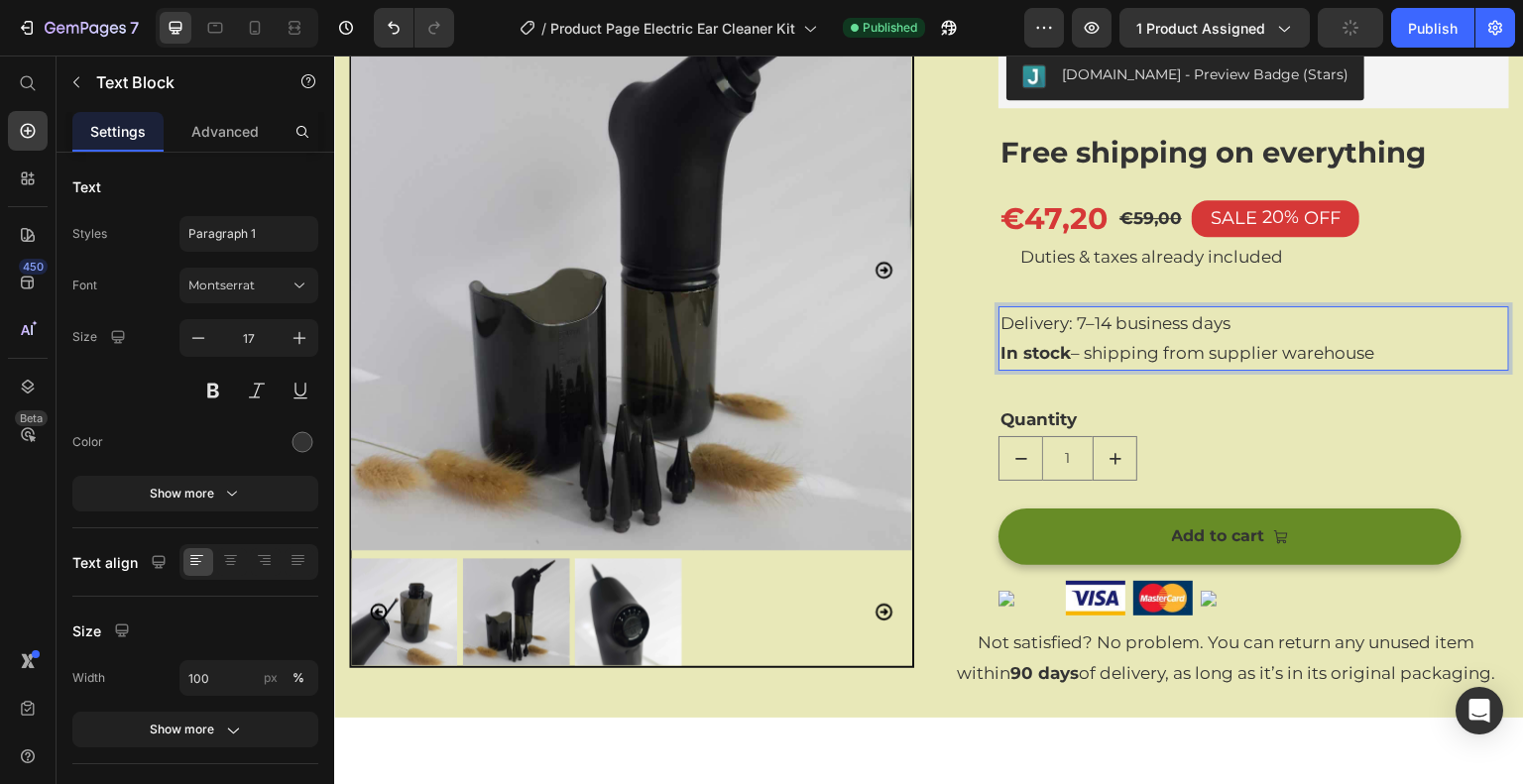 drag, startPoint x: 997, startPoint y: 319, endPoint x: 1370, endPoint y: 354, distance: 374.6385 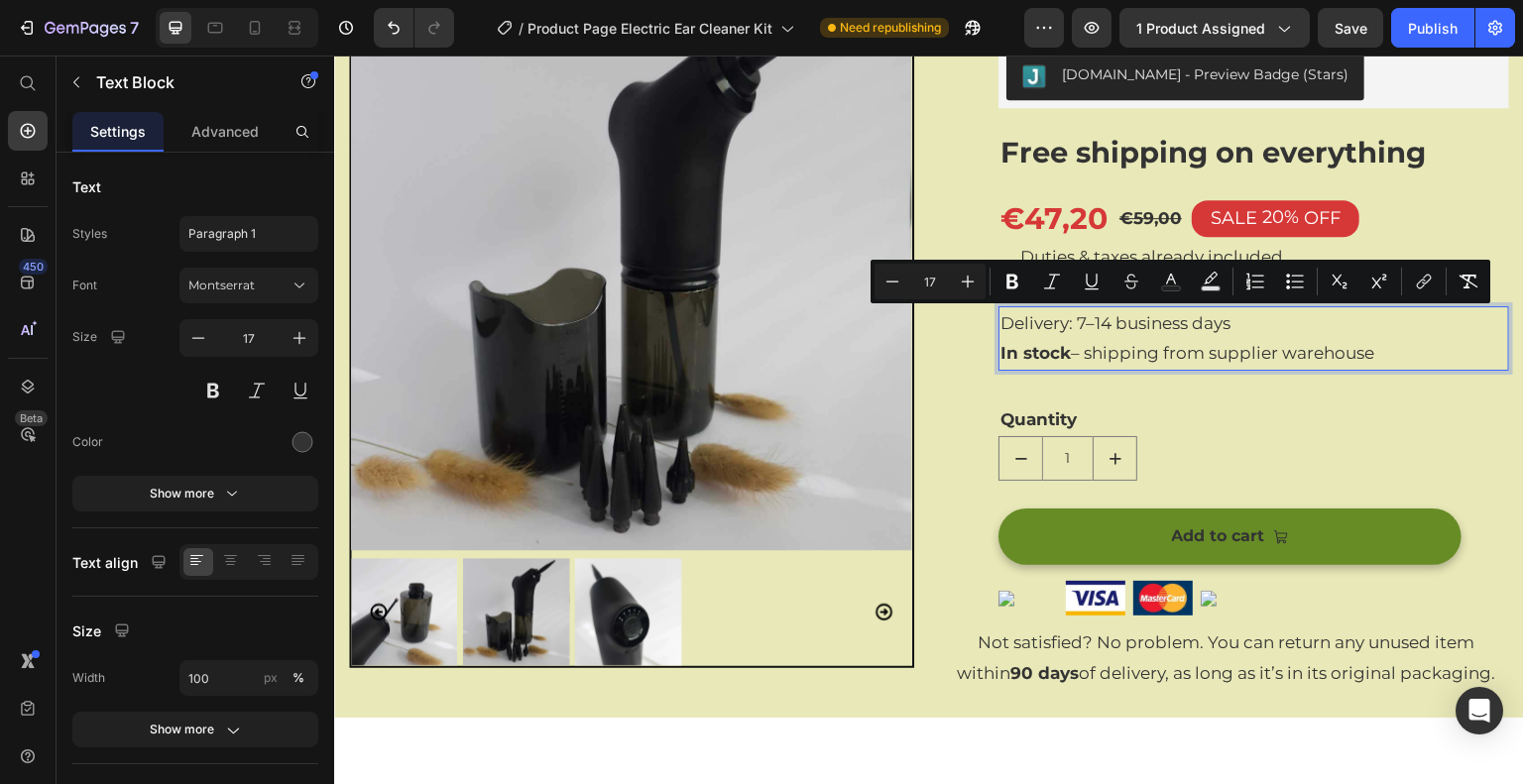 click on "Delivery: 7–14 business days In stock  – shipping from supplier warehouse" at bounding box center (1253, 337) 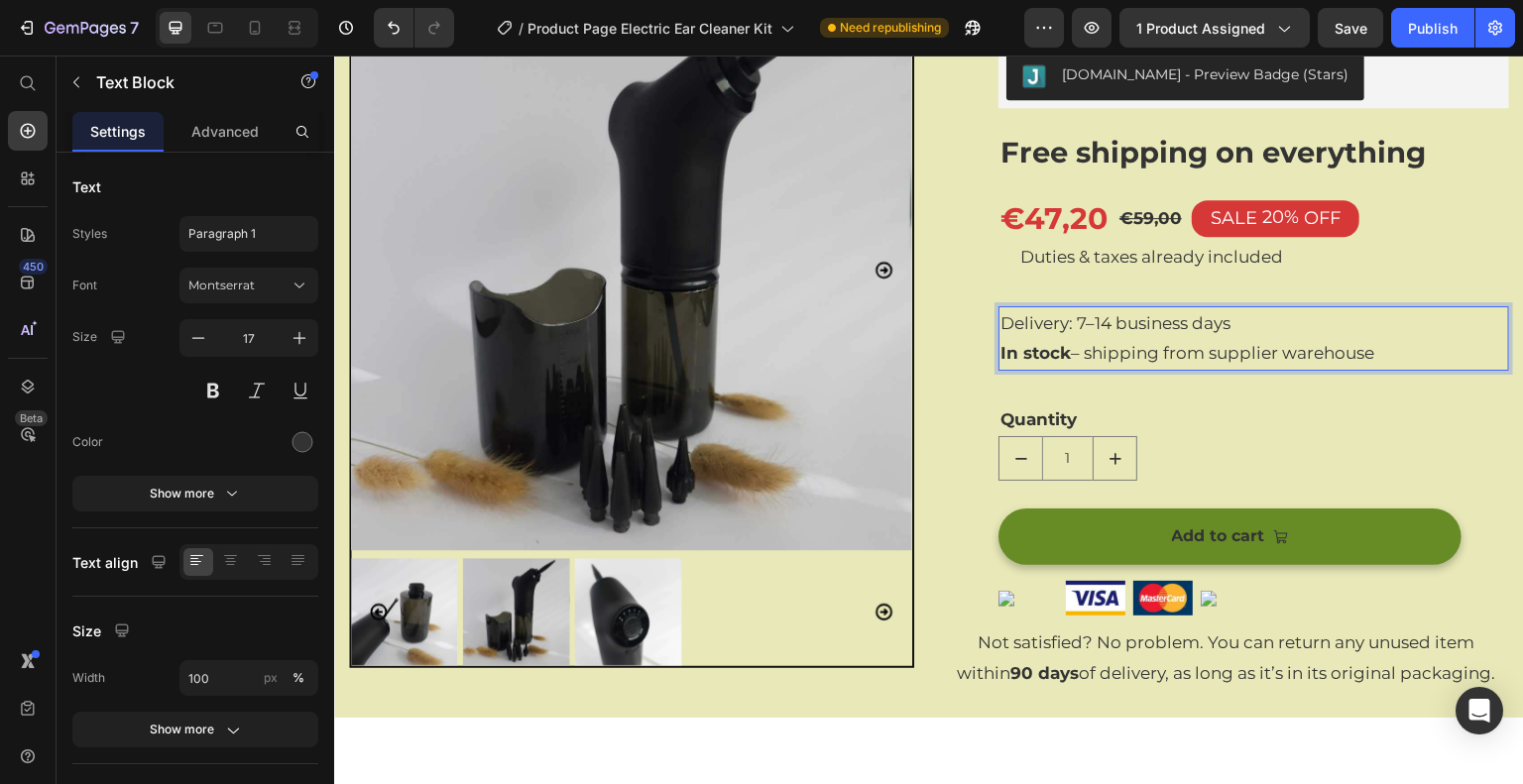 click on "Delivery: 7–14 business days In stock  – shipping from supplier warehouse" at bounding box center [1253, 337] 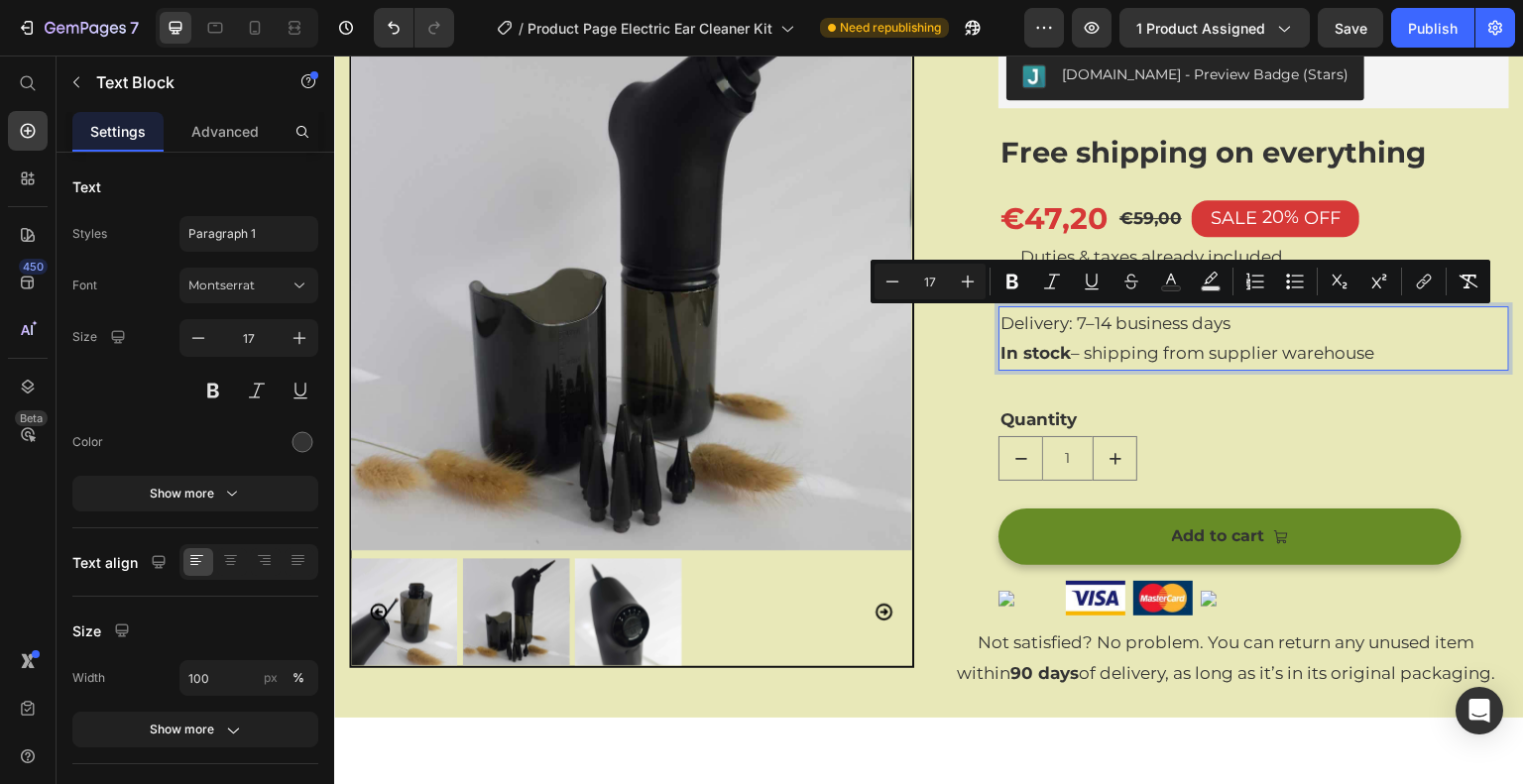 drag, startPoint x: 994, startPoint y: 321, endPoint x: 1405, endPoint y: 365, distance: 413.34852 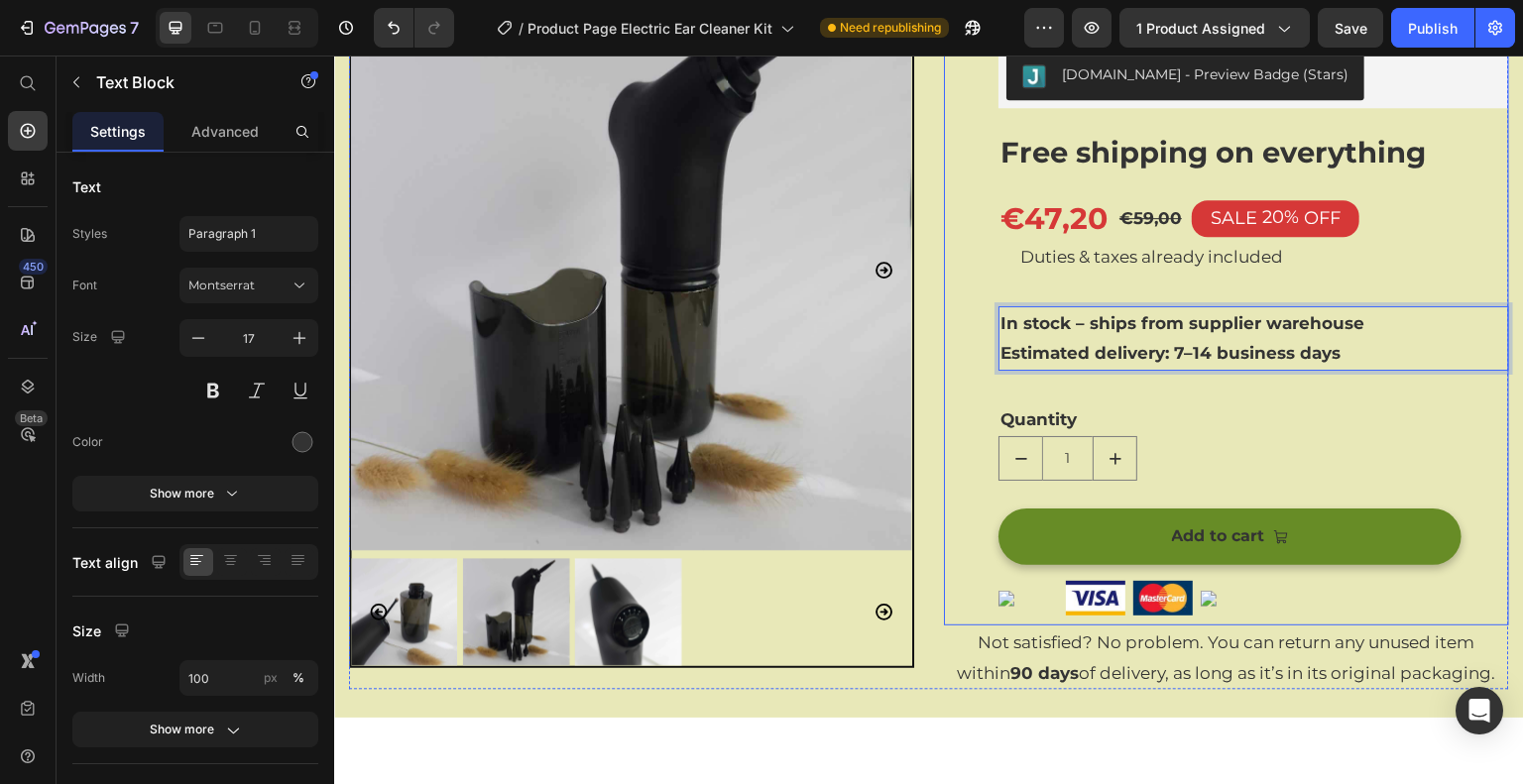 click on "(P) Images & Gallery Electric Ear Wax Removal Kit – Safe & Easy to Use (P) Title Judge.me - Preview Badge (Stars) Judge.me Free shipping on everything Text Block Row €47,20 (P) Price €59,00 Product Price SALE 20% OFF Discount Tag Row Duties & taxes already included Text Block In stock – ships from supplier warehouse Estimated delivery: 7–14 business days Text Block   0 Quantity Text Block 1 Product Quantity Row Text Block
Add to cart (P) Cart Button Image Image Image Image Row Row" at bounding box center (1227, 294) 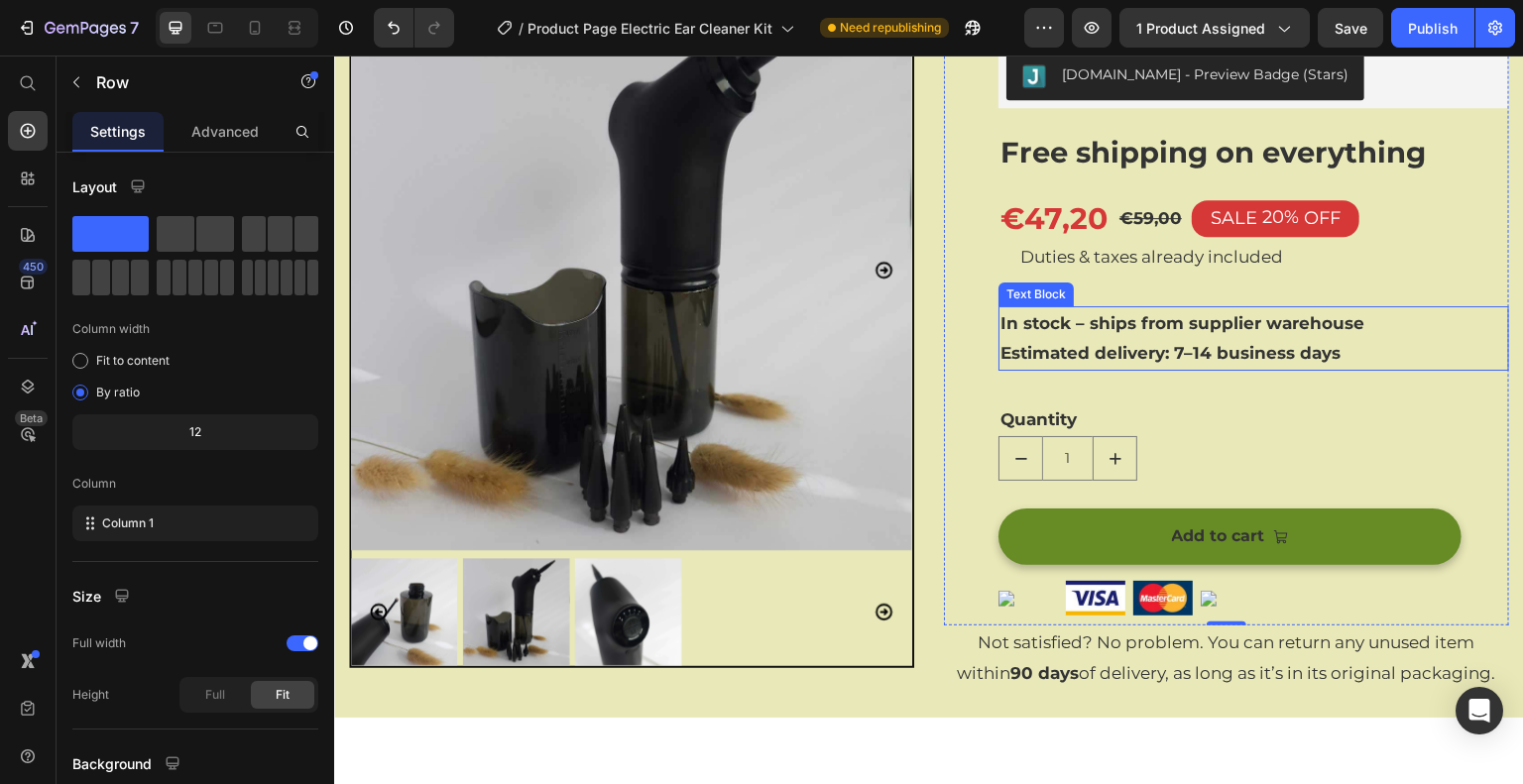 click on "In stock – ships from supplier warehouse" at bounding box center (1182, 322) 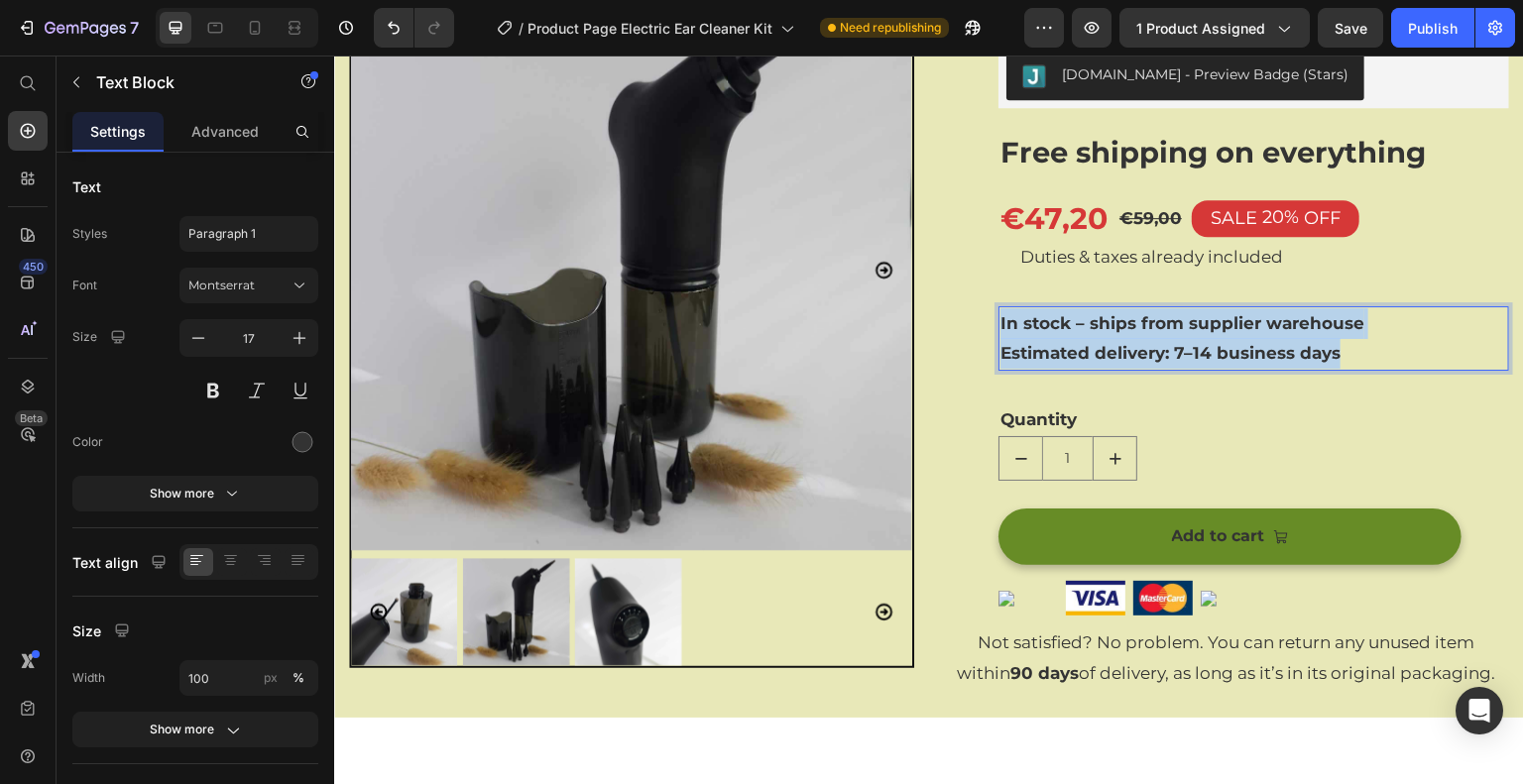 drag, startPoint x: 994, startPoint y: 319, endPoint x: 1359, endPoint y: 368, distance: 368.27435 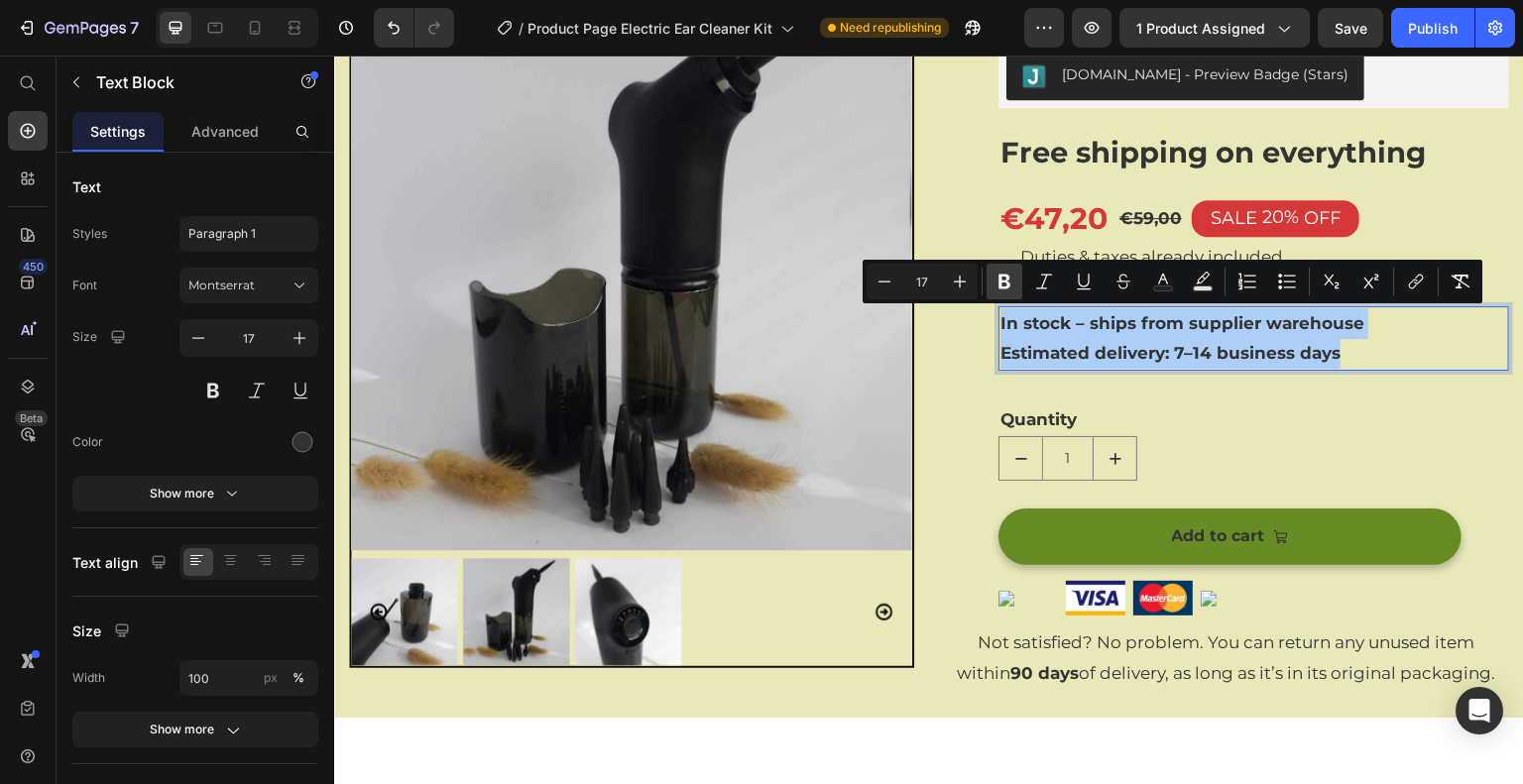 drag, startPoint x: 1000, startPoint y: 275, endPoint x: 683, endPoint y: 270, distance: 317.03943 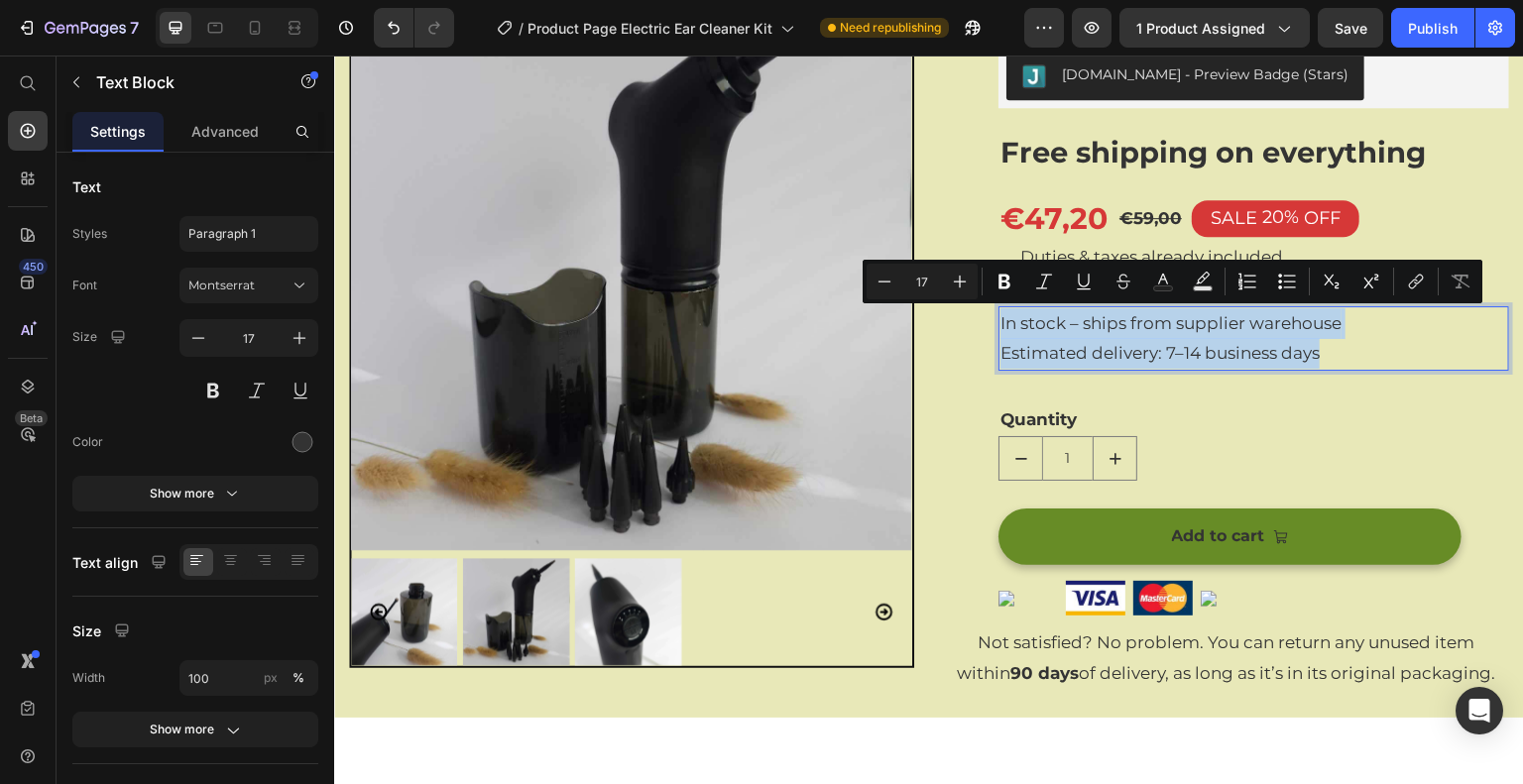 click on "In stock – ships from supplier warehouse Estimated delivery: 7–14 business days" at bounding box center (1253, 337) 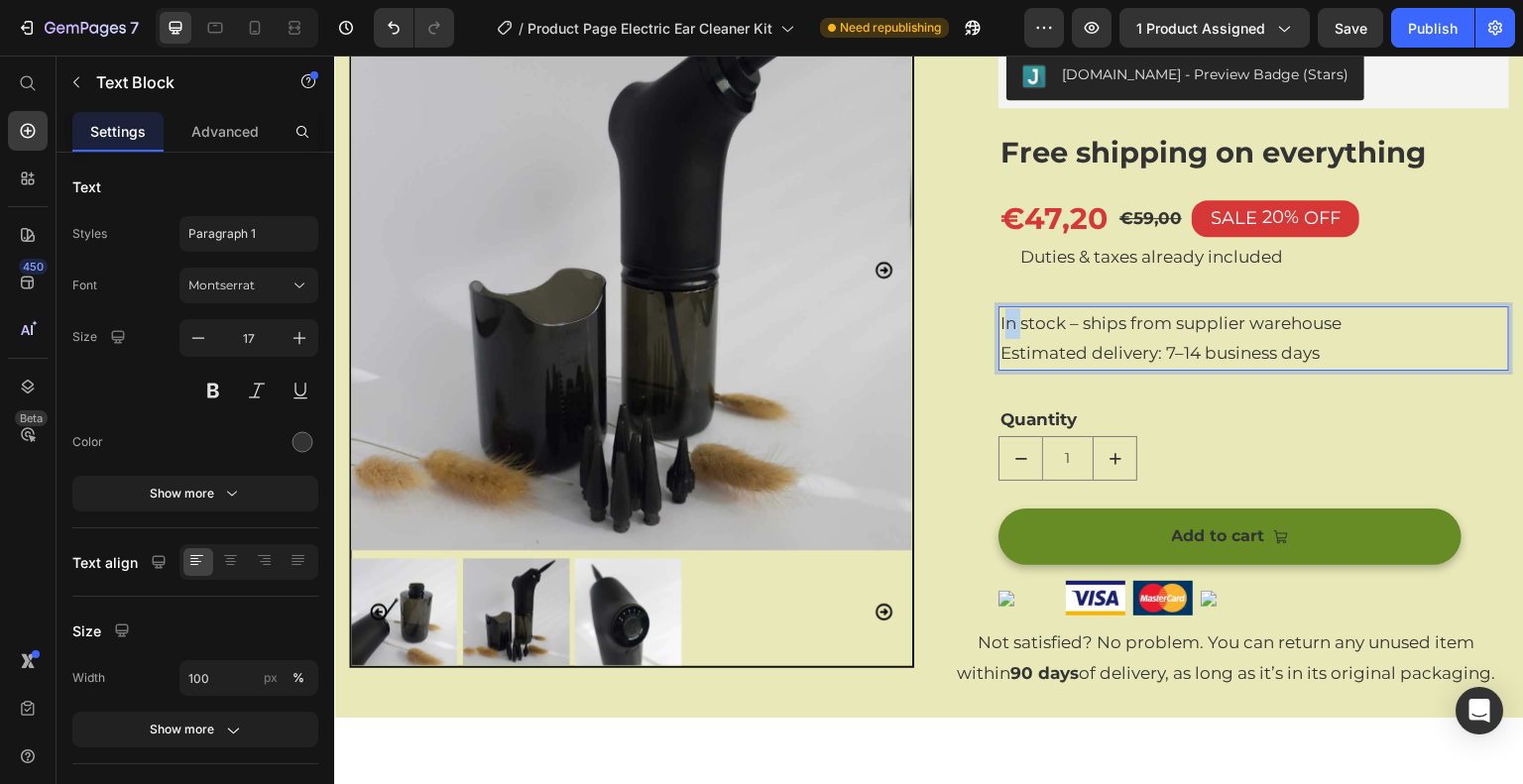 drag, startPoint x: 996, startPoint y: 318, endPoint x: 1016, endPoint y: 318, distance: 20 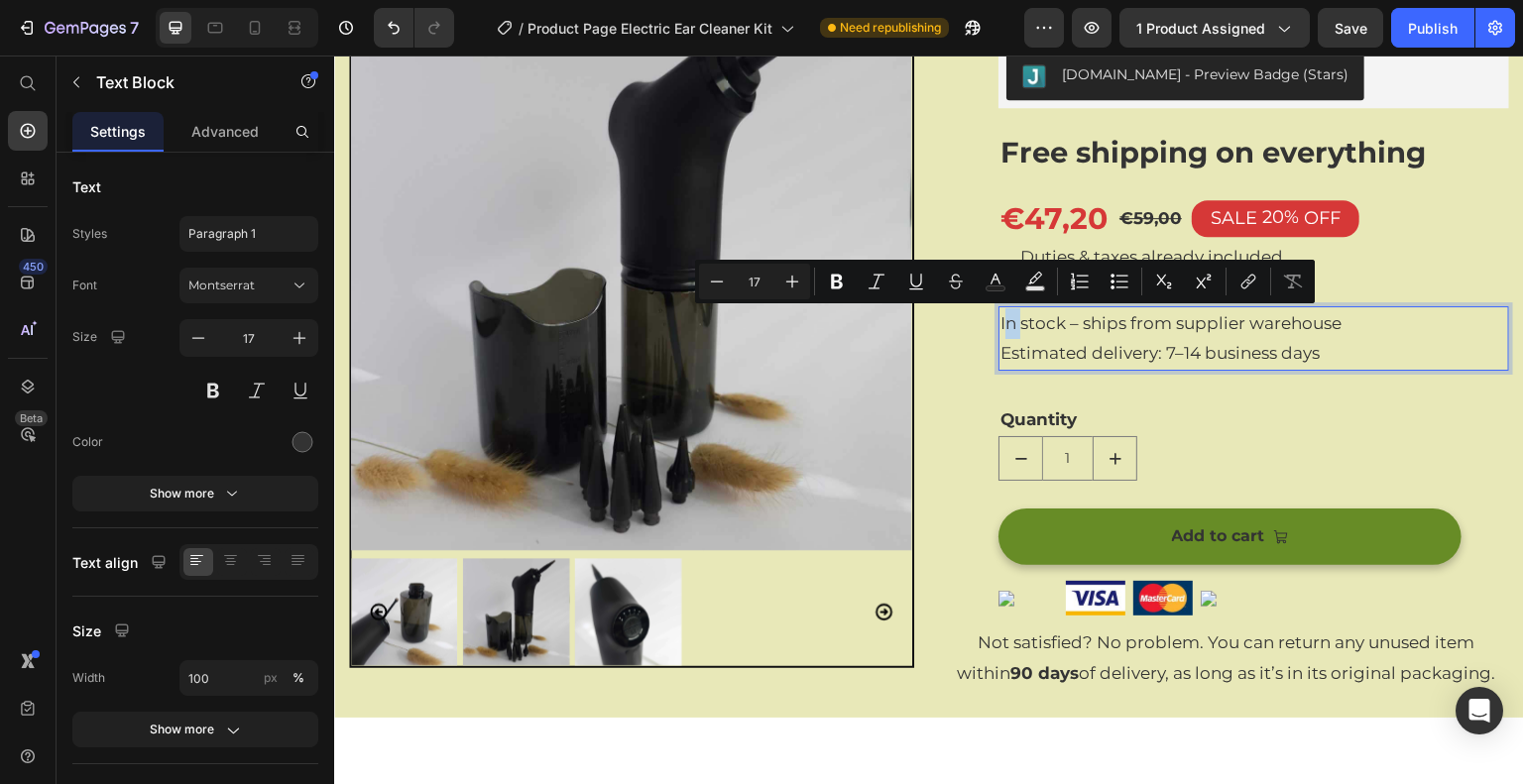 click on "In stock – ships from supplier warehouse Estimated delivery: 7–14 business days" at bounding box center [1253, 337] 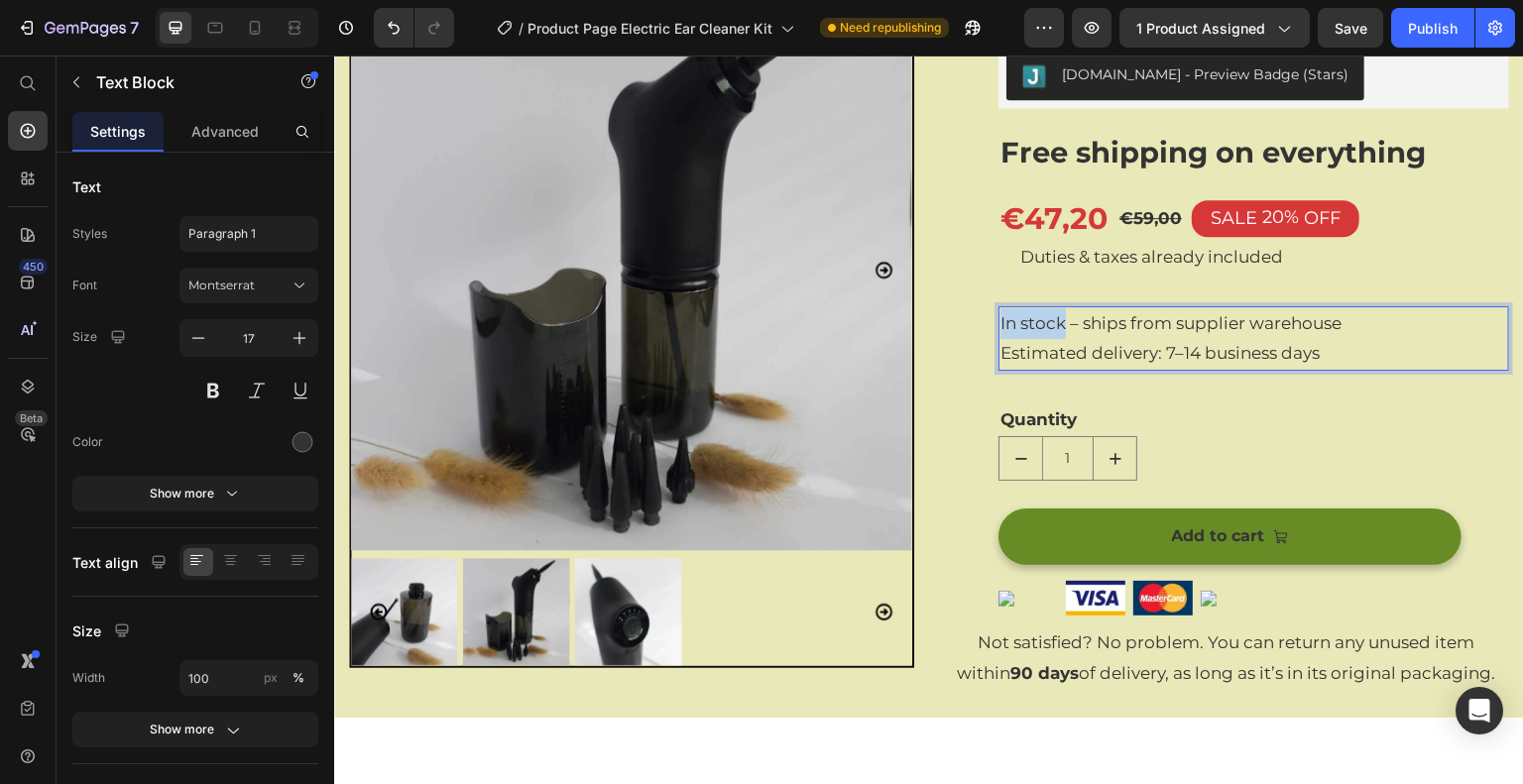 drag, startPoint x: 994, startPoint y: 320, endPoint x: 1054, endPoint y: 324, distance: 60.13319 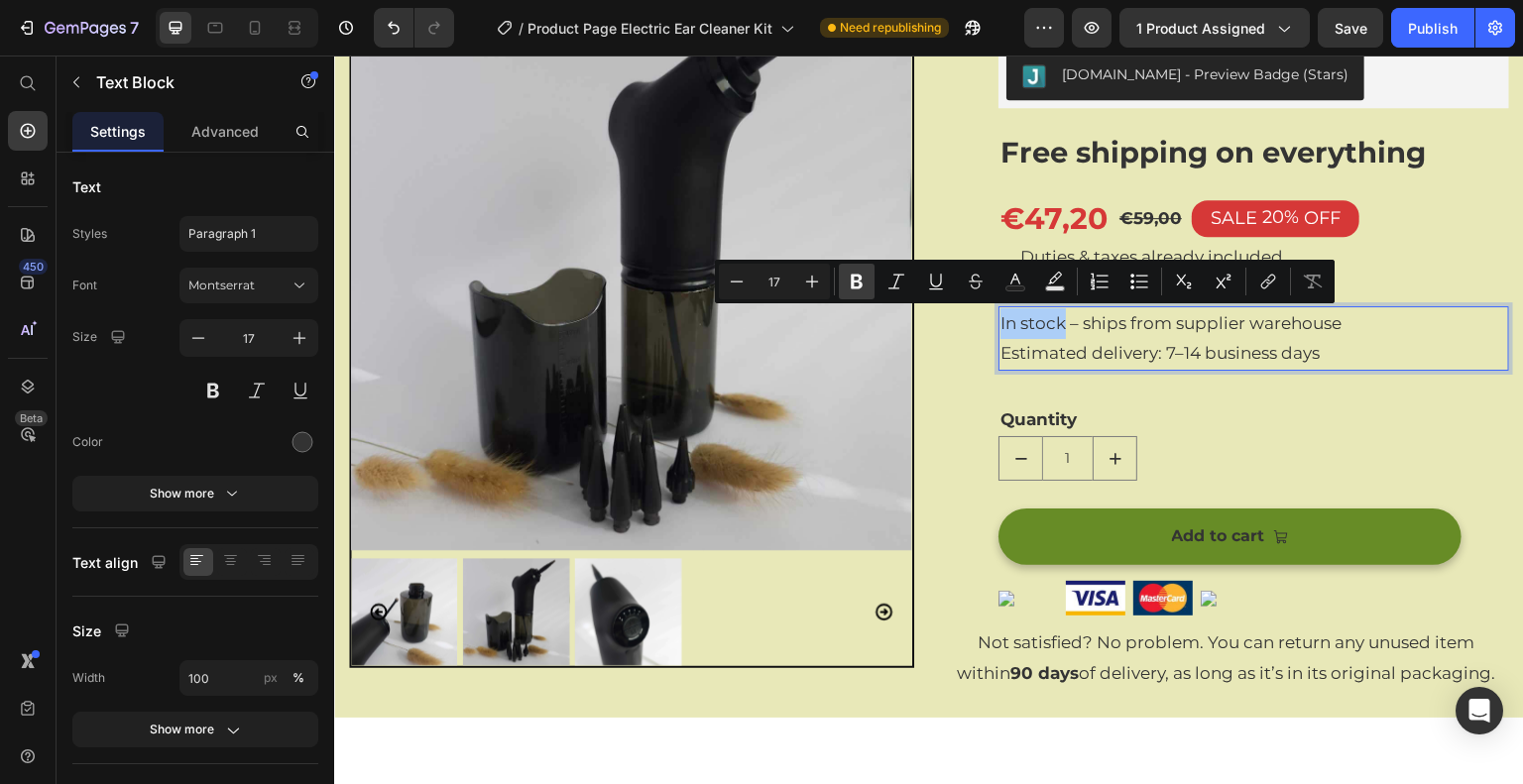 click 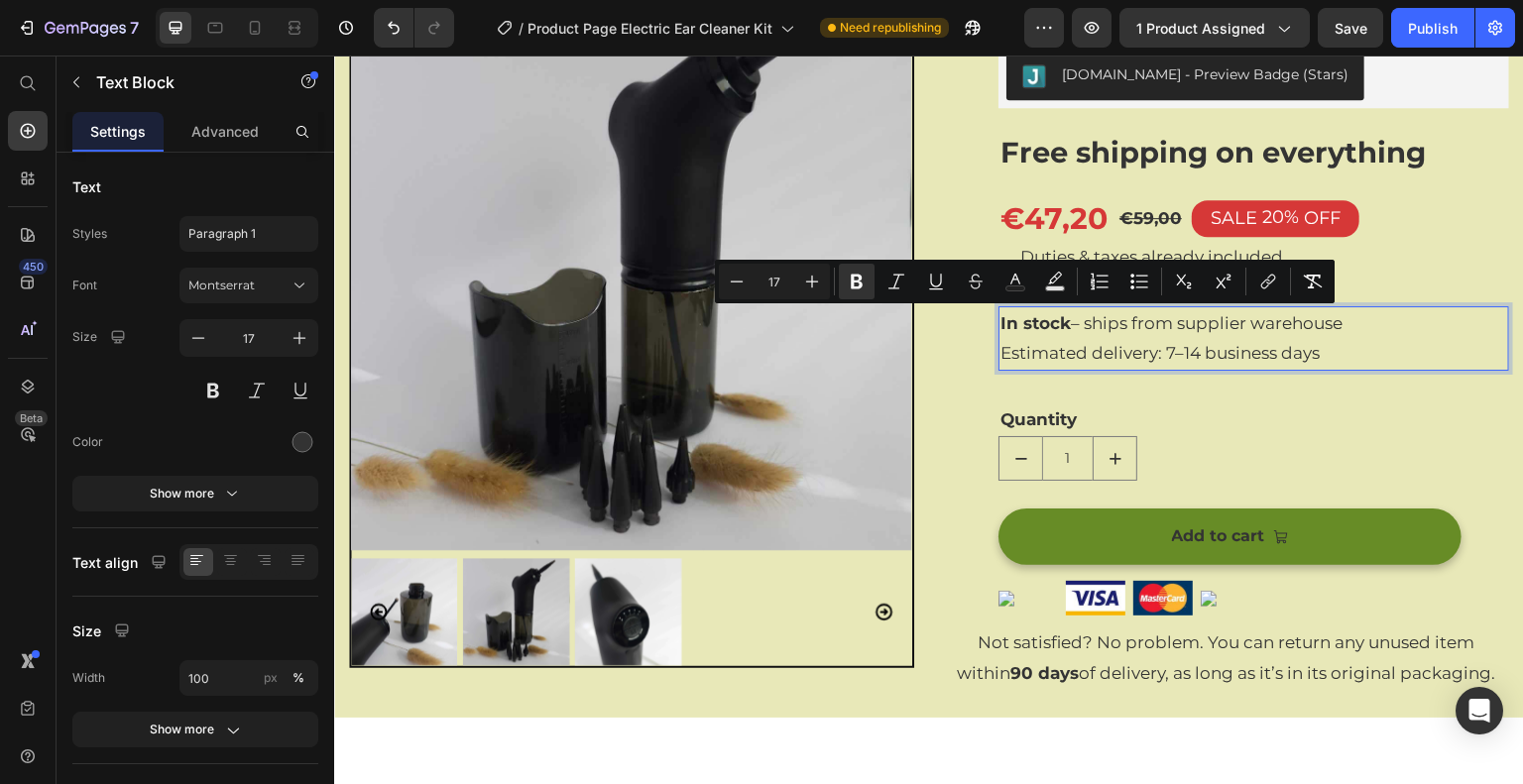 click on "In stock  – ships from supplier warehouse Estimated delivery: 7–14 business days" at bounding box center [1253, 337] 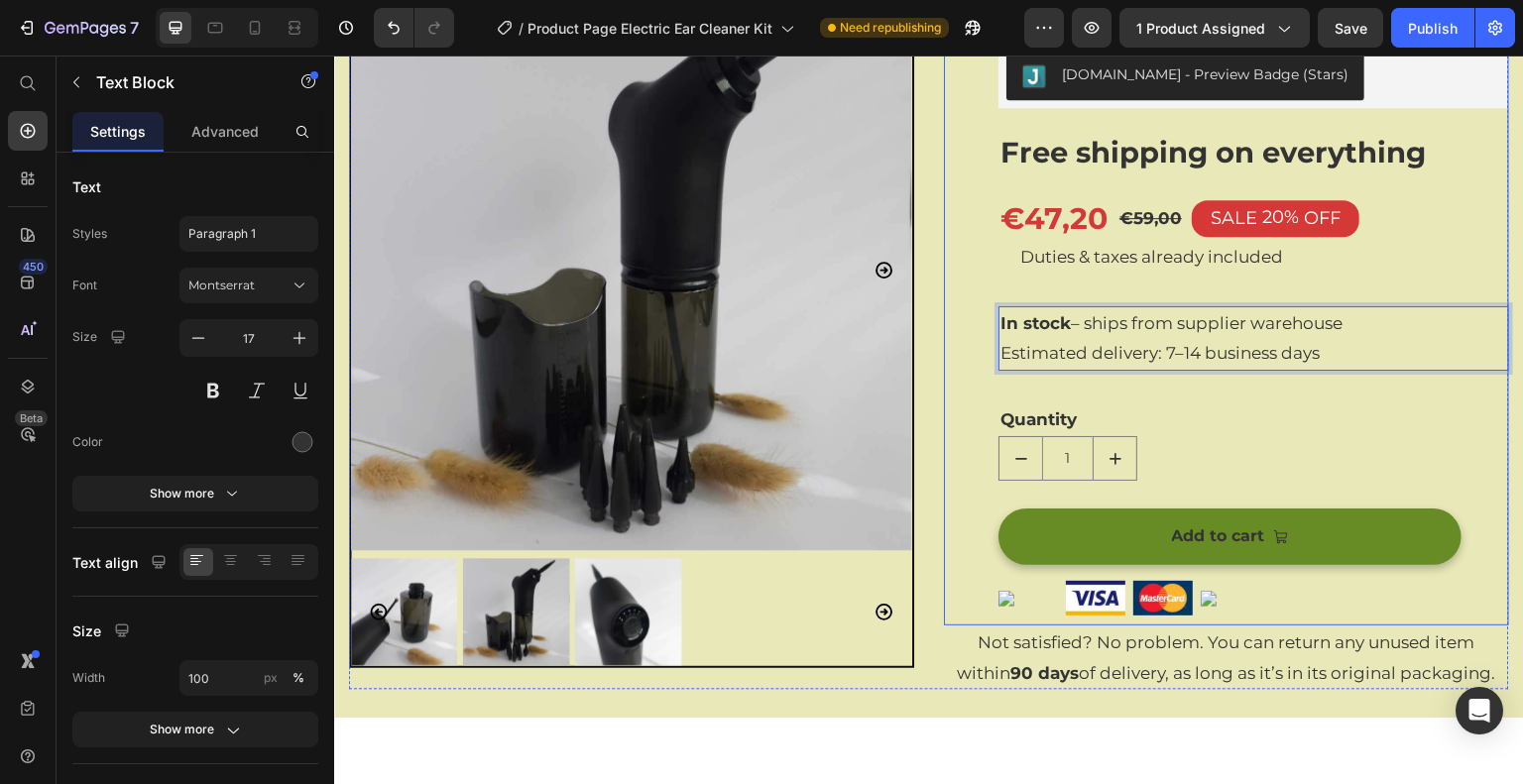 click on "(P) Images & Gallery Electric Ear Wax Removal Kit – Safe & Easy to Use (P) Title Judge.me - Preview Badge (Stars) Judge.me Free shipping on everything Text Block Row €47,20 (P) Price €59,00 Product Price SALE 20% OFF Discount Tag Row Duties & taxes already included Text Block In stock  – ships from supplier warehouse Estimated delivery: 7–14 business days Text Block   0 Quantity Text Block 1 Product Quantity Row Text Block
Add to cart (P) Cart Button Image Image Image Image Row Row" at bounding box center (1227, 294) 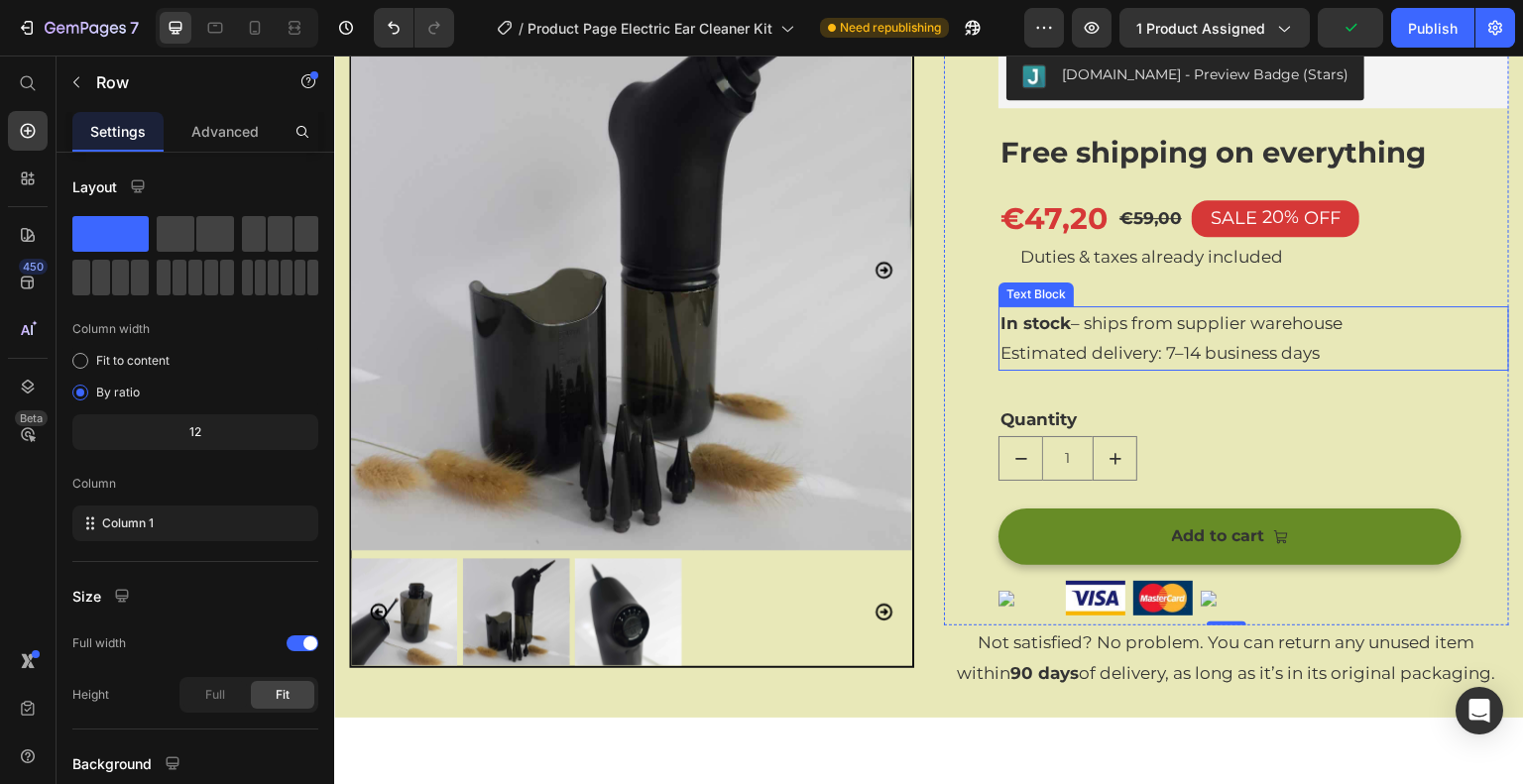 click on "In stock  – ships from supplier warehouse Estimated delivery: 7–14 business days" at bounding box center [1253, 337] 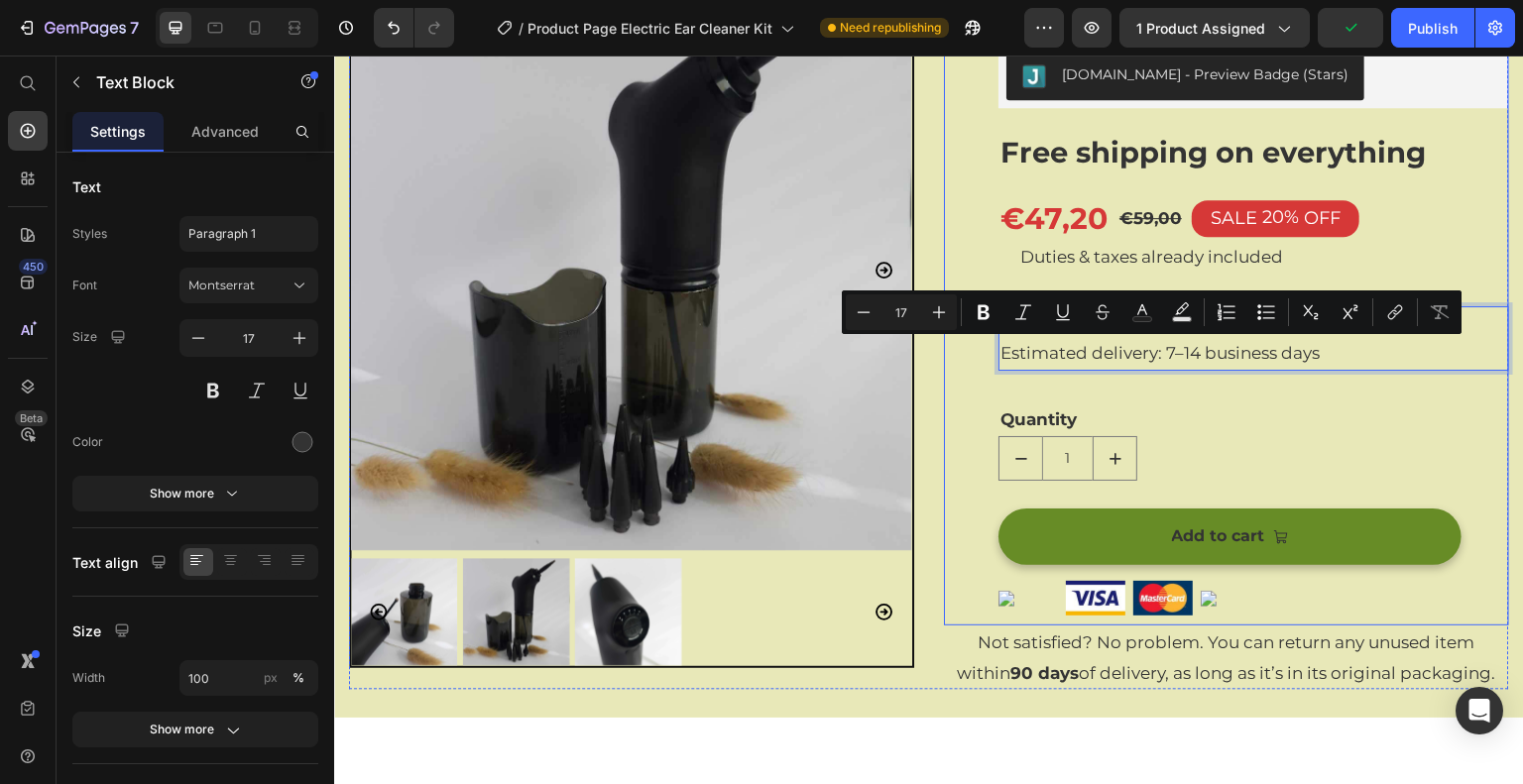 click on "(P) Images & Gallery Electric Ear Wax Removal Kit – Safe & Easy to Use (P) Title Judge.me - Preview Badge (Stars) Judge.me Free shipping on everything Text Block Row €47,20 (P) Price €59,00 Product Price SALE 20% OFF Discount Tag Row Duties & taxes already included Text Block In stock  – ships from supplier warehouse Estimated delivery: 7–14 business days Text Block   0 Quantity Text Block 1 Product Quantity Row Text Block
Add to cart (P) Cart Button Image Image Image Image Row" at bounding box center [1253, 294] 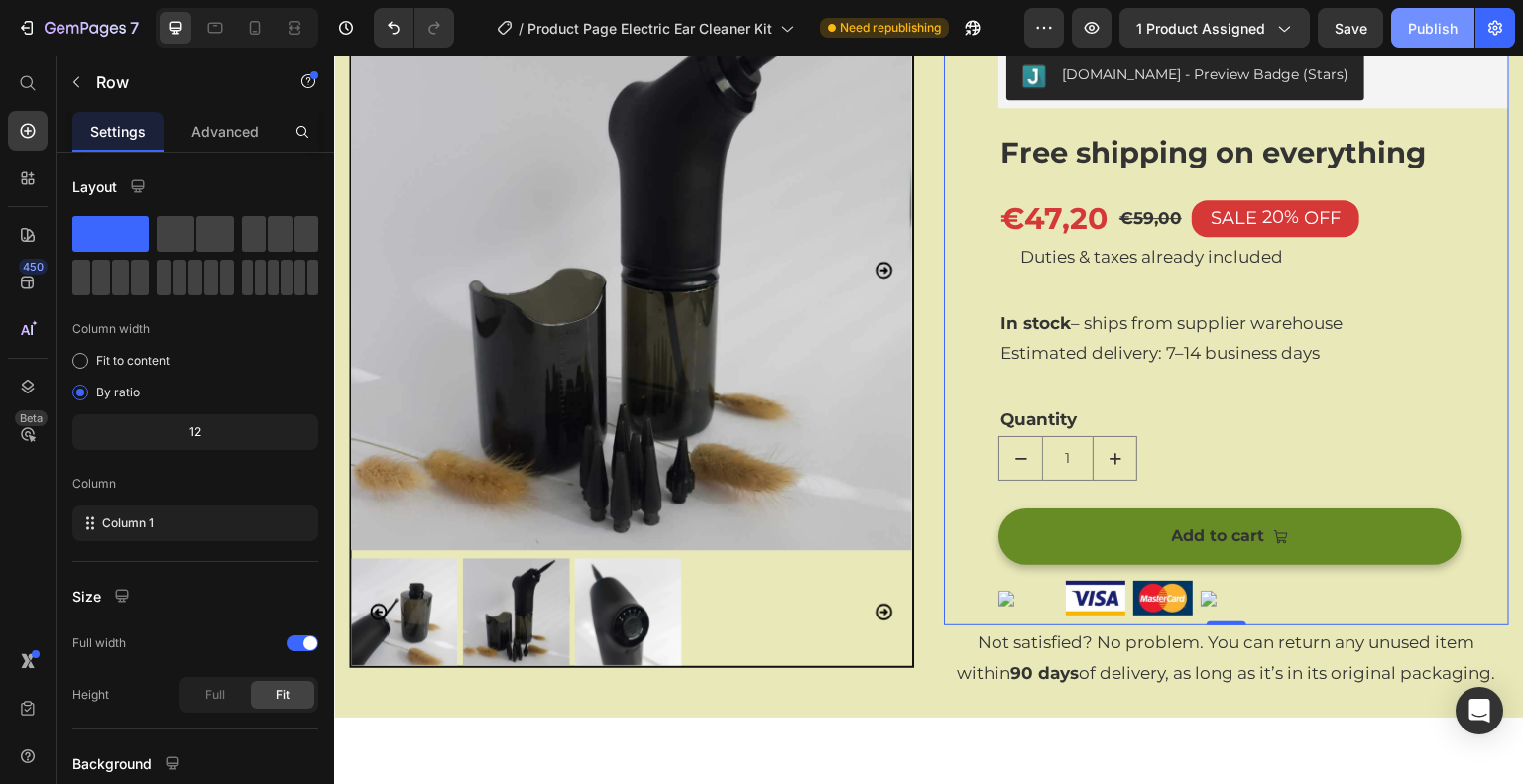 click on "Publish" at bounding box center [1433, 28] 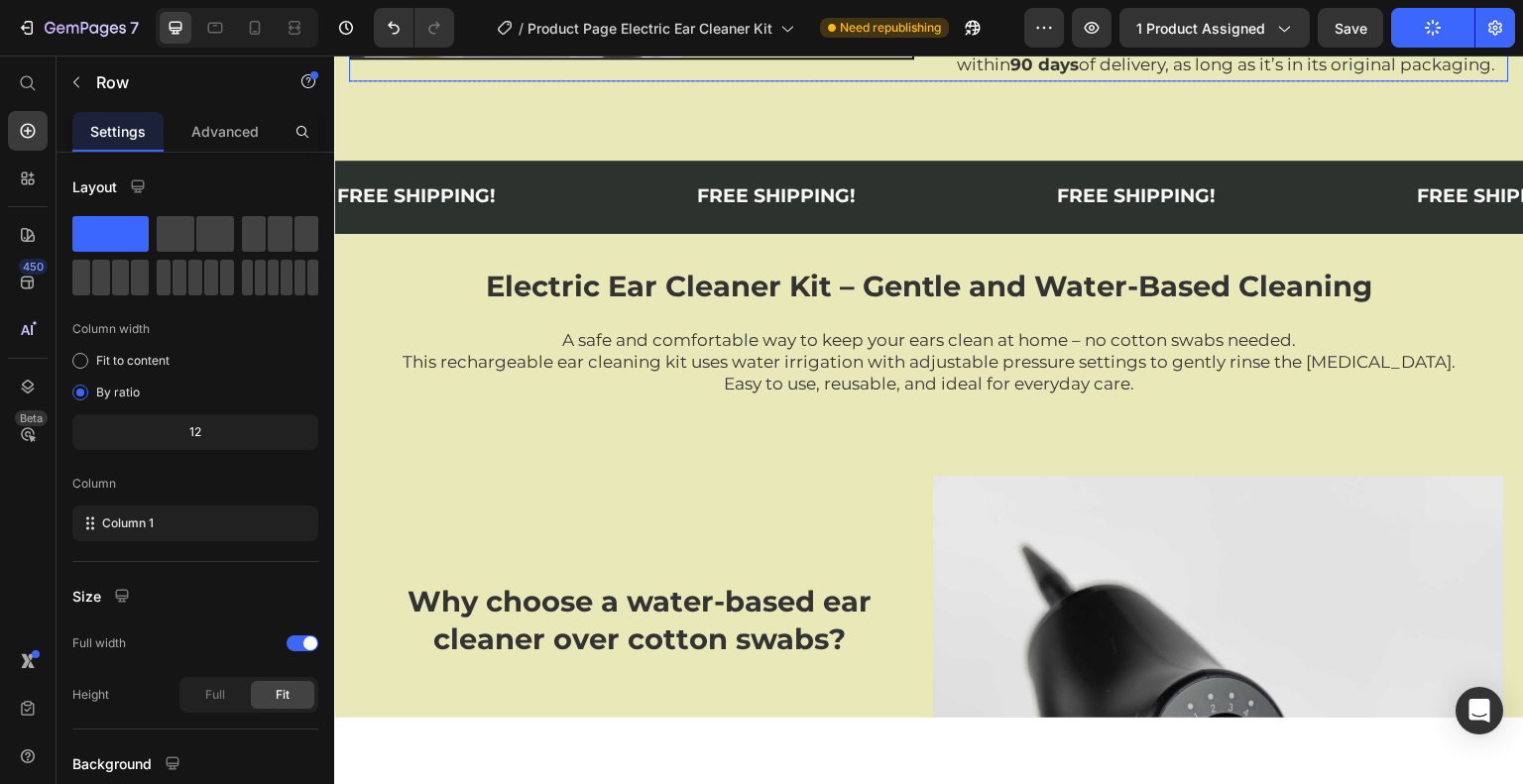 scroll, scrollTop: 892, scrollLeft: 0, axis: vertical 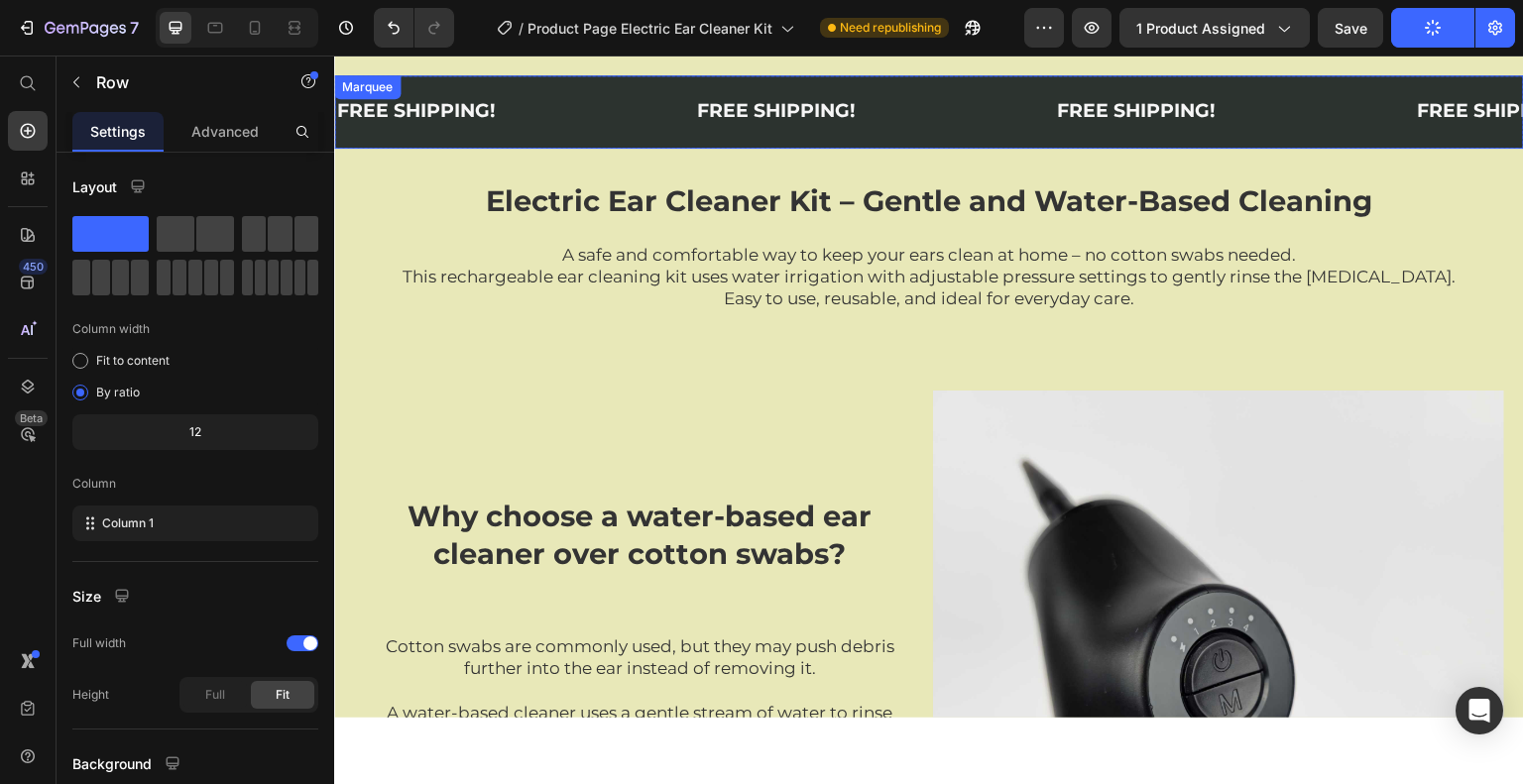 click on "FREE SHIPPING! Text" at bounding box center [875, 111] 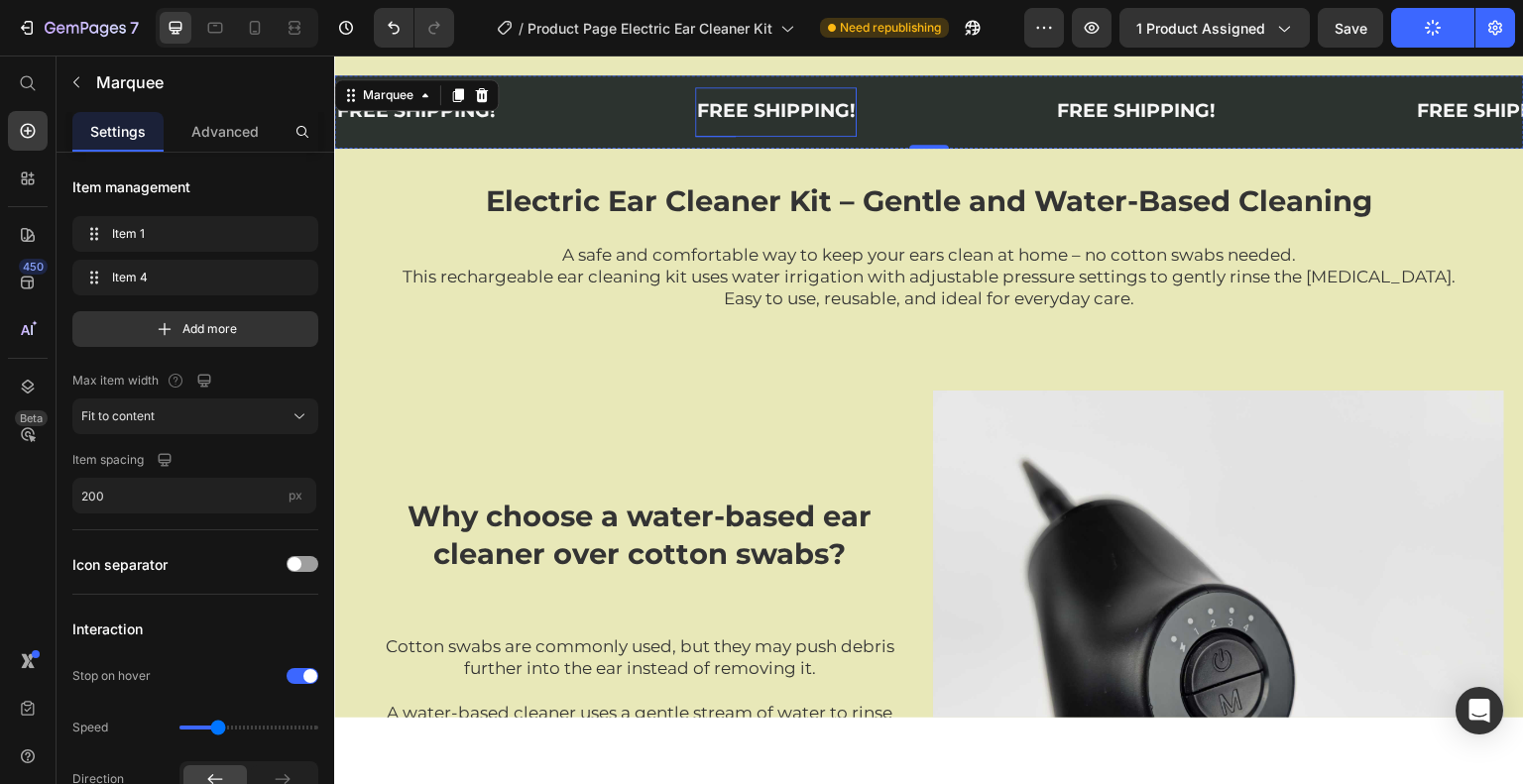 click on "FREE SHIPPING!" at bounding box center [775, 109] 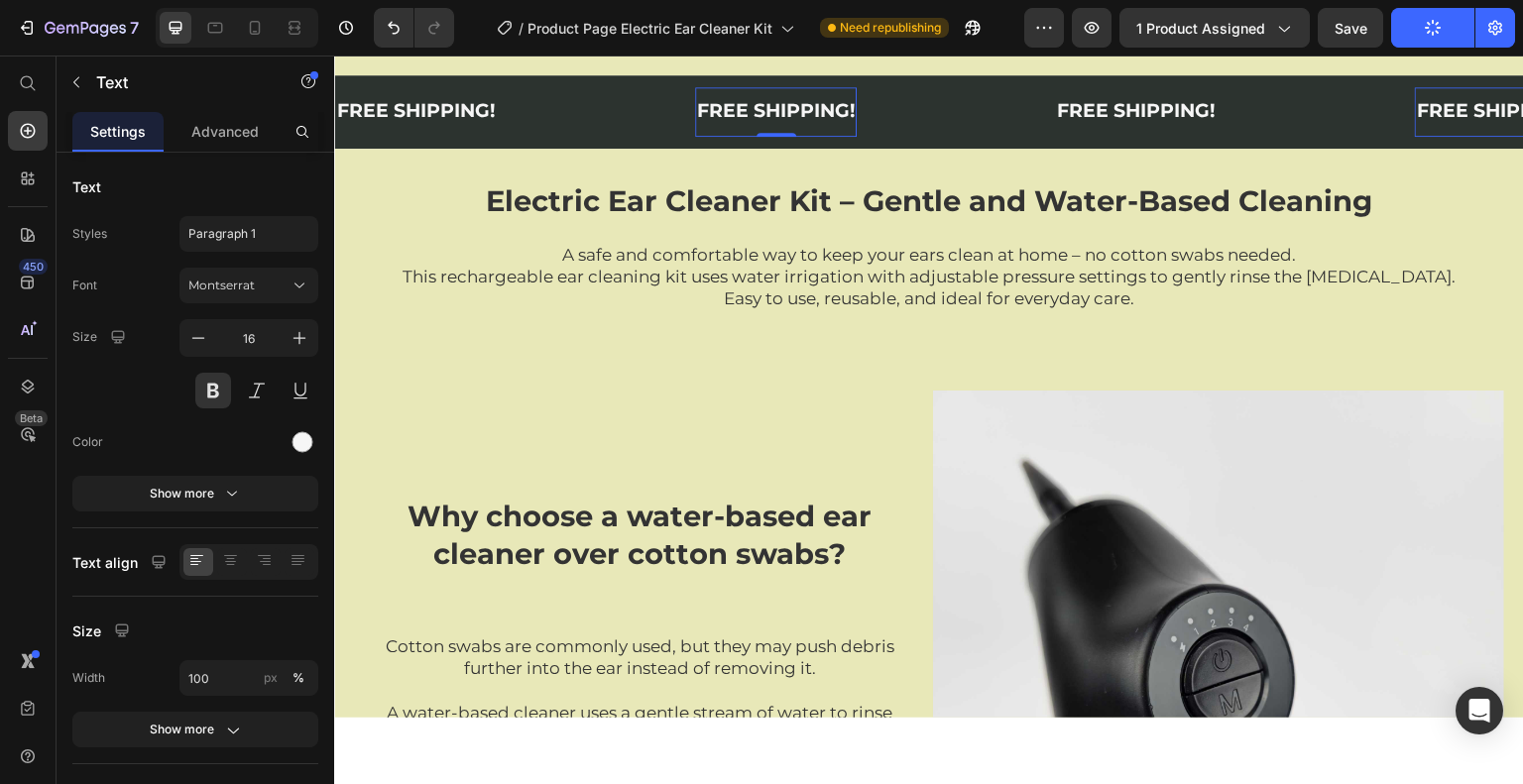 click on "FREE SHIPPING!" at bounding box center [775, 109] 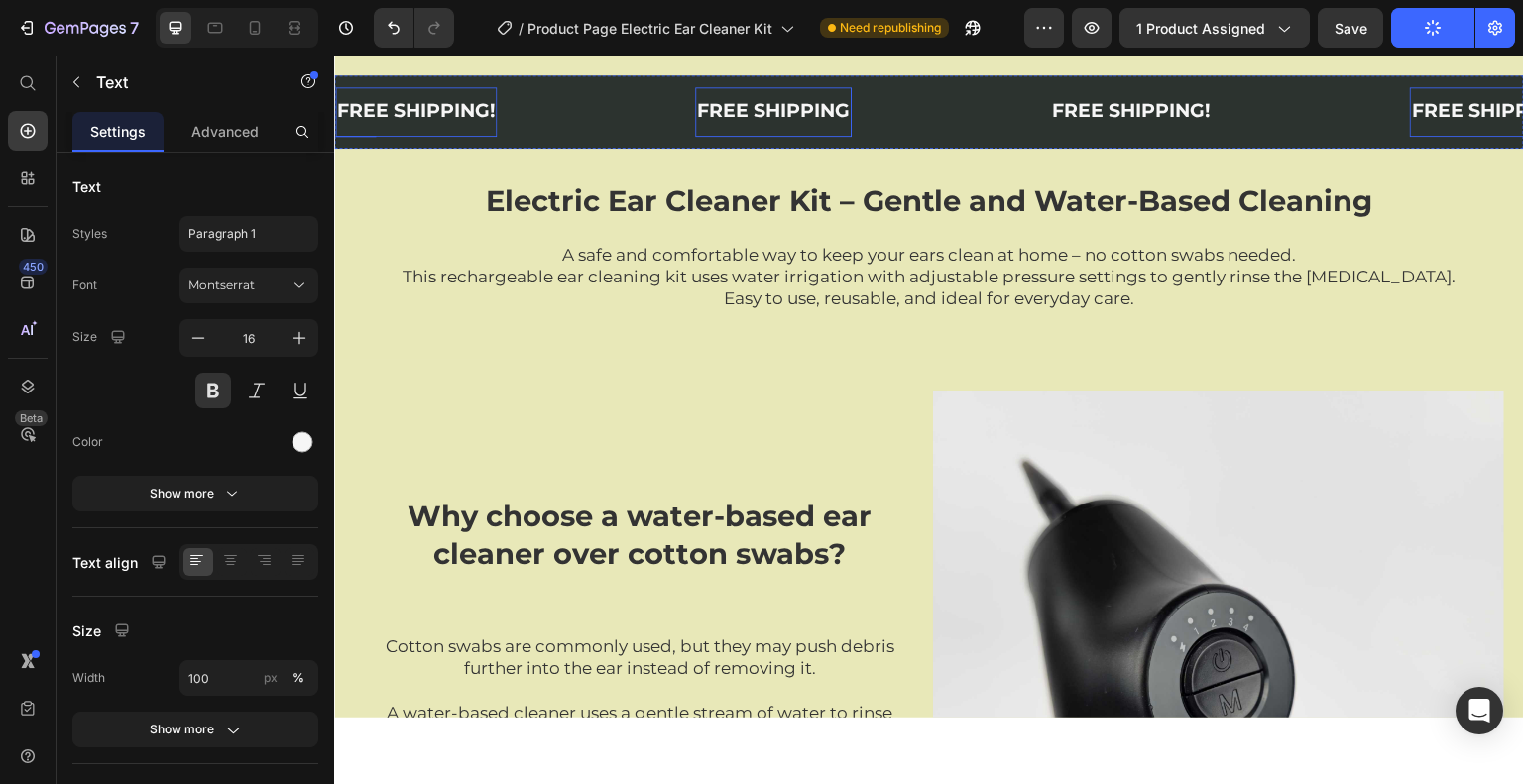 click on "FREE SHIPPING!" at bounding box center (415, 111) 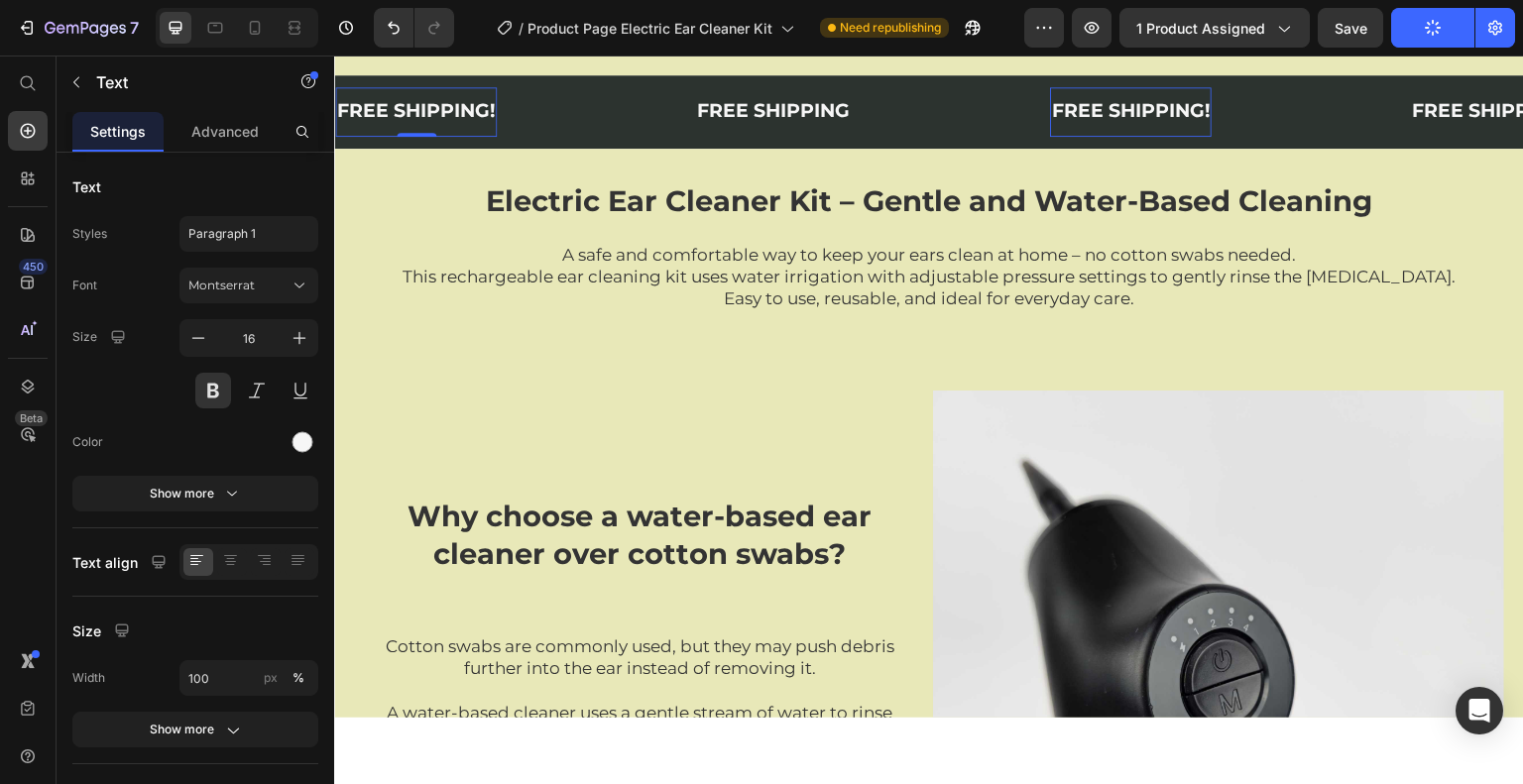 click on "FREE SHIPPING!" at bounding box center (415, 109) 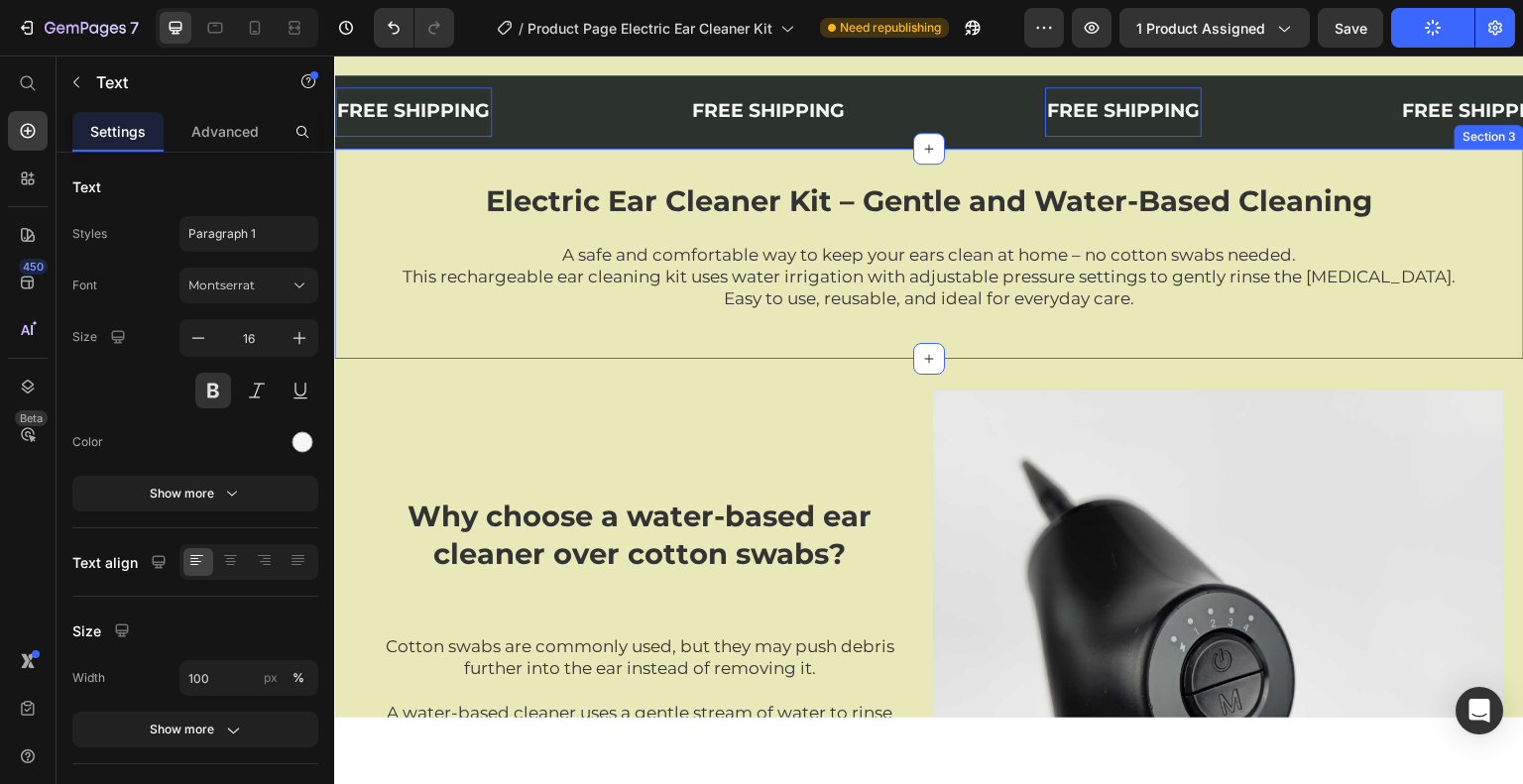 click on "Electric Ear Cleaner Kit – Gentle and Water-Based Cleaning Heading A safe and comfortable way to keep your ears clean at home – no cotton swabs needed. This rechargeable ear cleaning kit uses water irrigation with adjustable pressure settings to gently rinse the ear canal. Easy to use, reusable, and ideal for everyday care. Text block Row                Title Line Section 3" at bounding box center [929, 253] 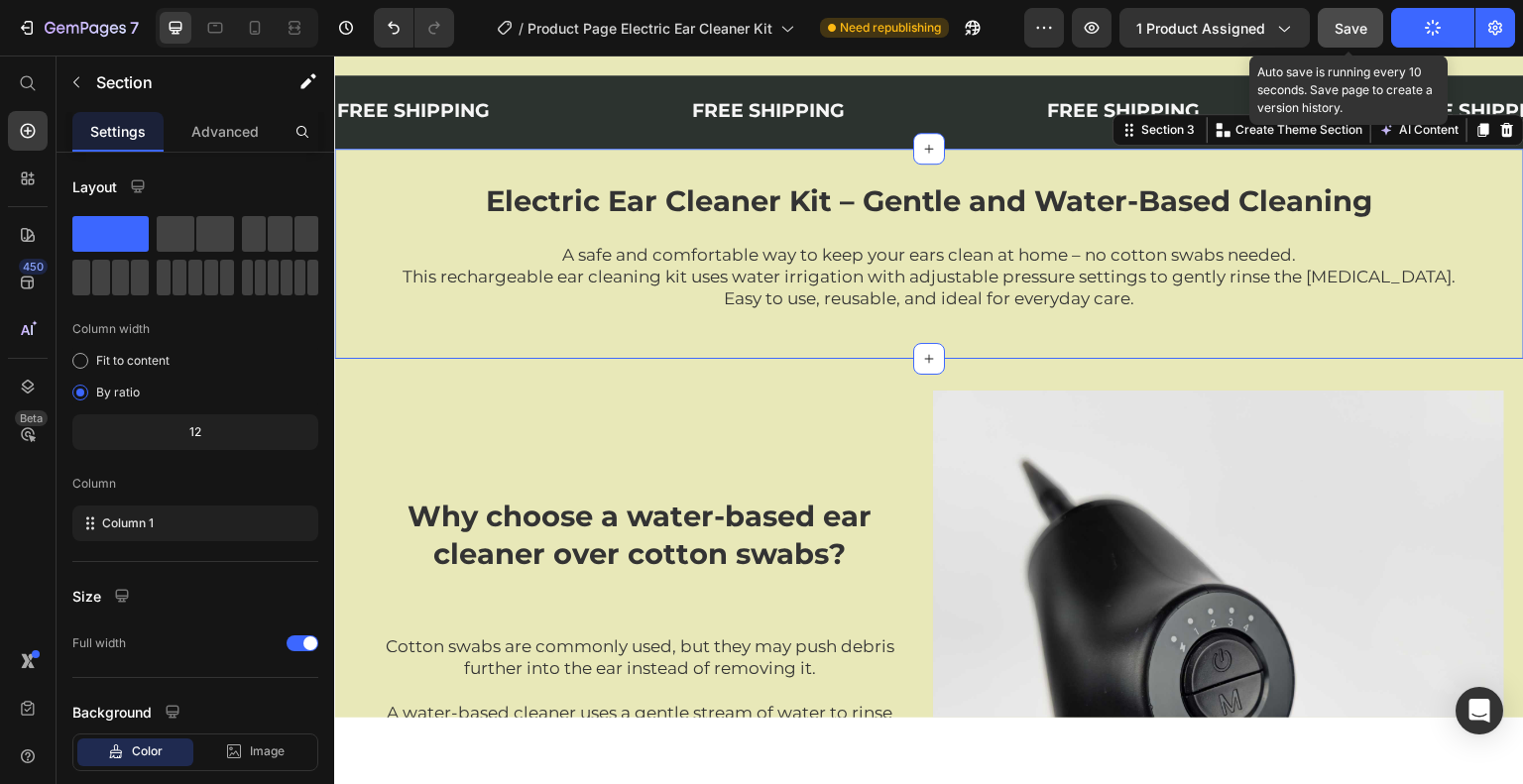 click on "Save" at bounding box center (1350, 28) 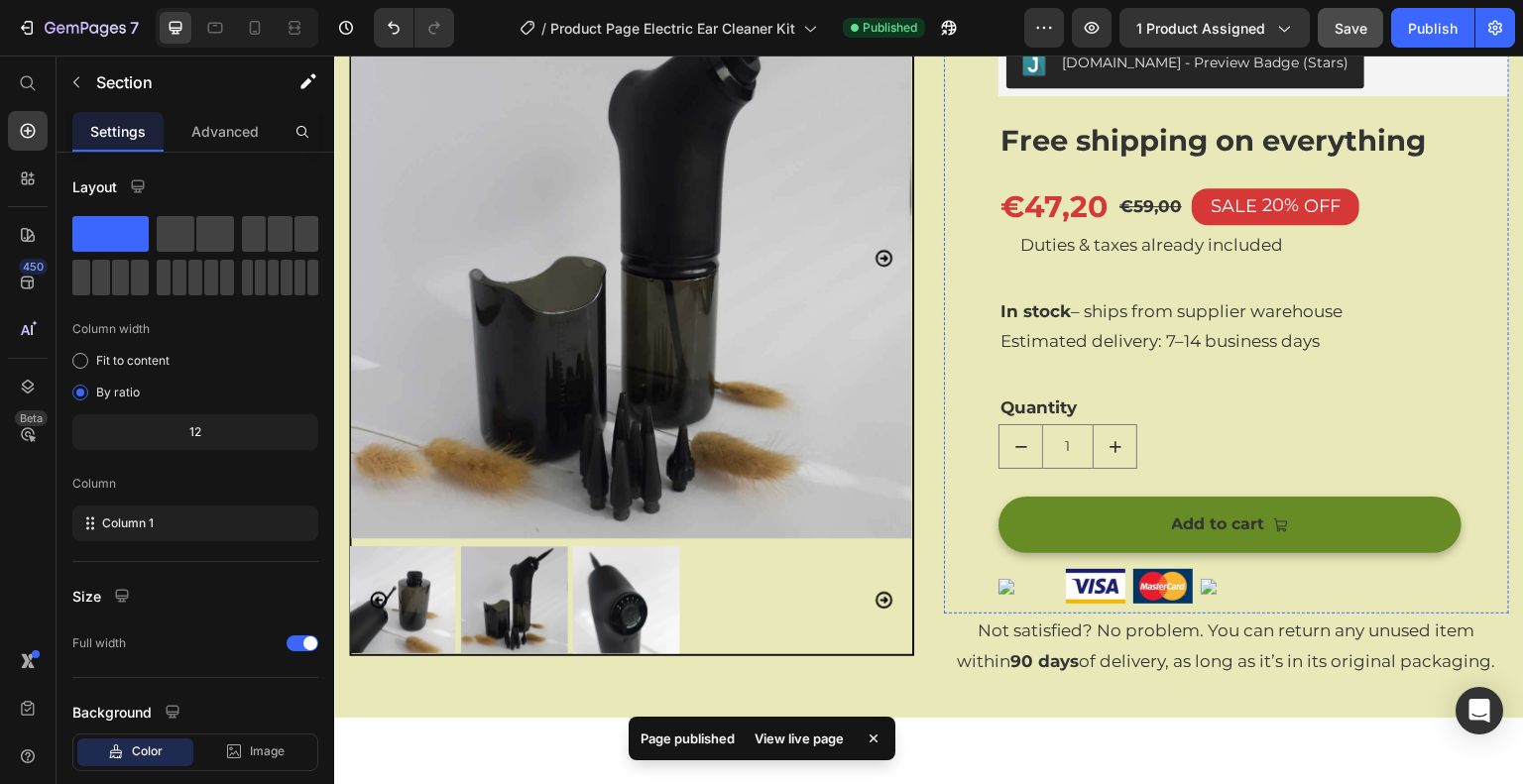 scroll, scrollTop: 0, scrollLeft: 0, axis: both 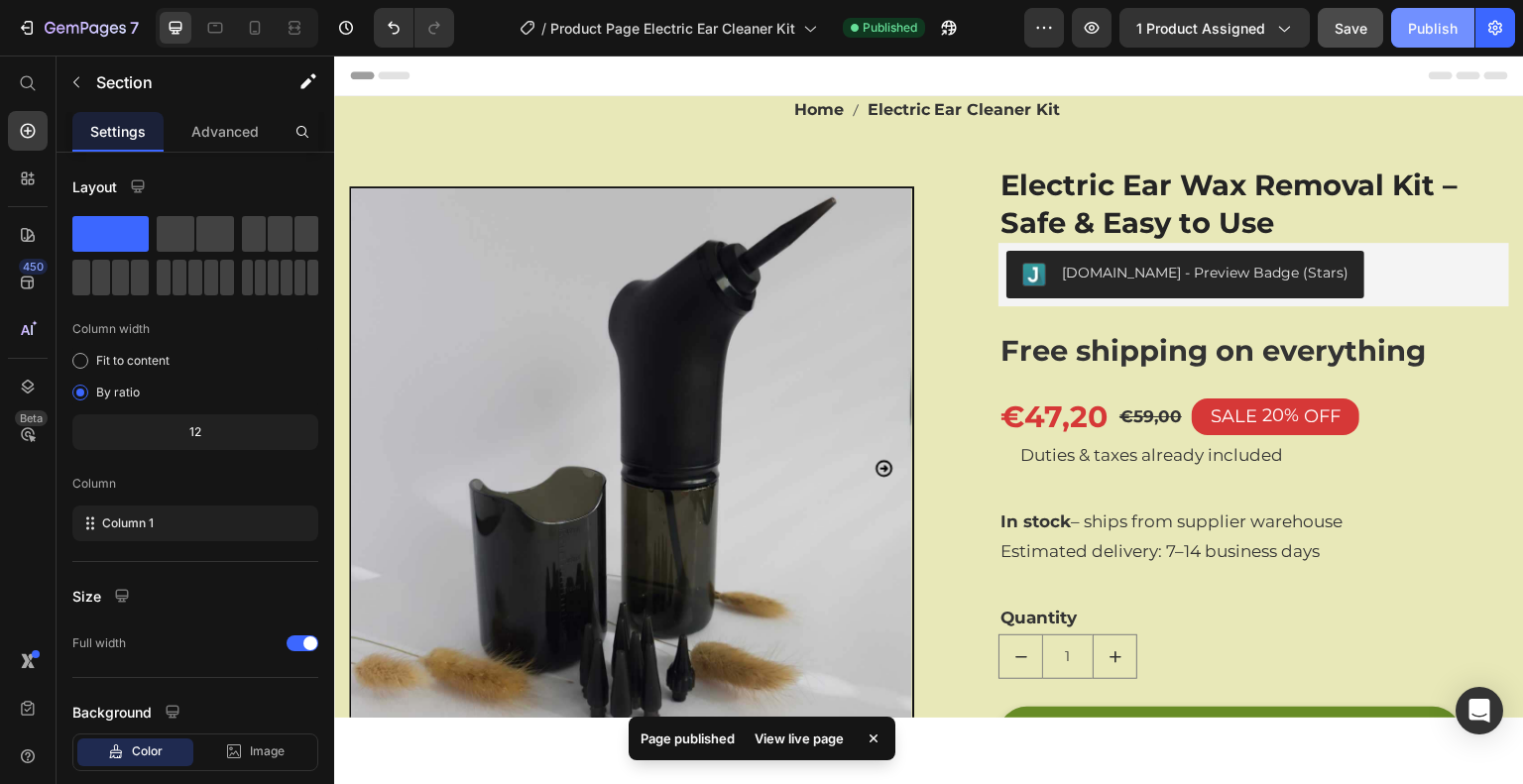 click on "Publish" at bounding box center [1433, 28] 